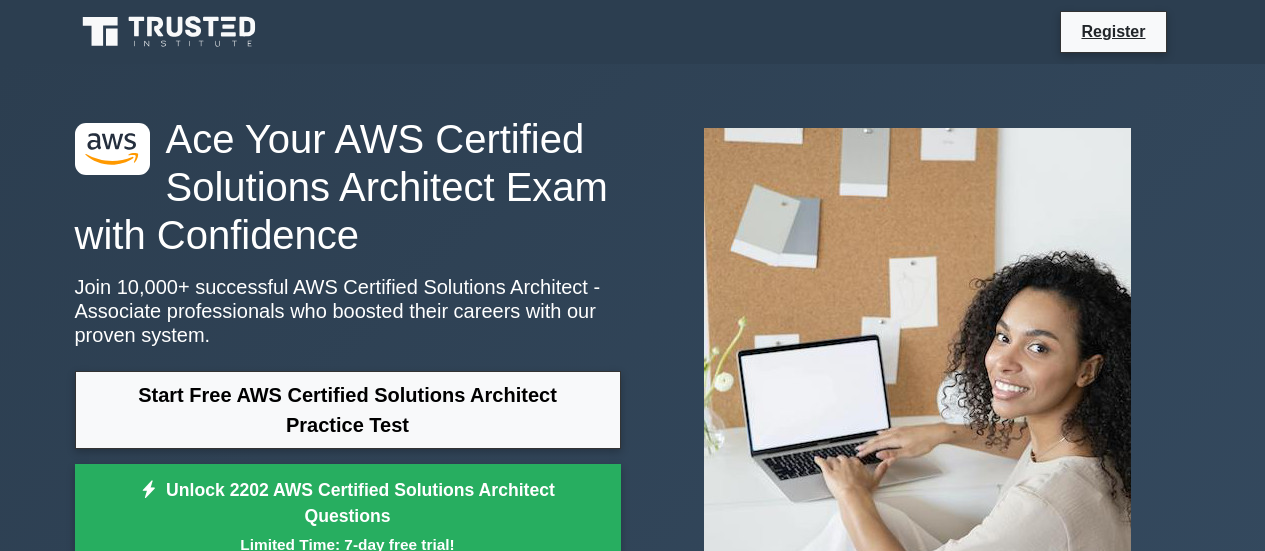 scroll, scrollTop: 0, scrollLeft: 0, axis: both 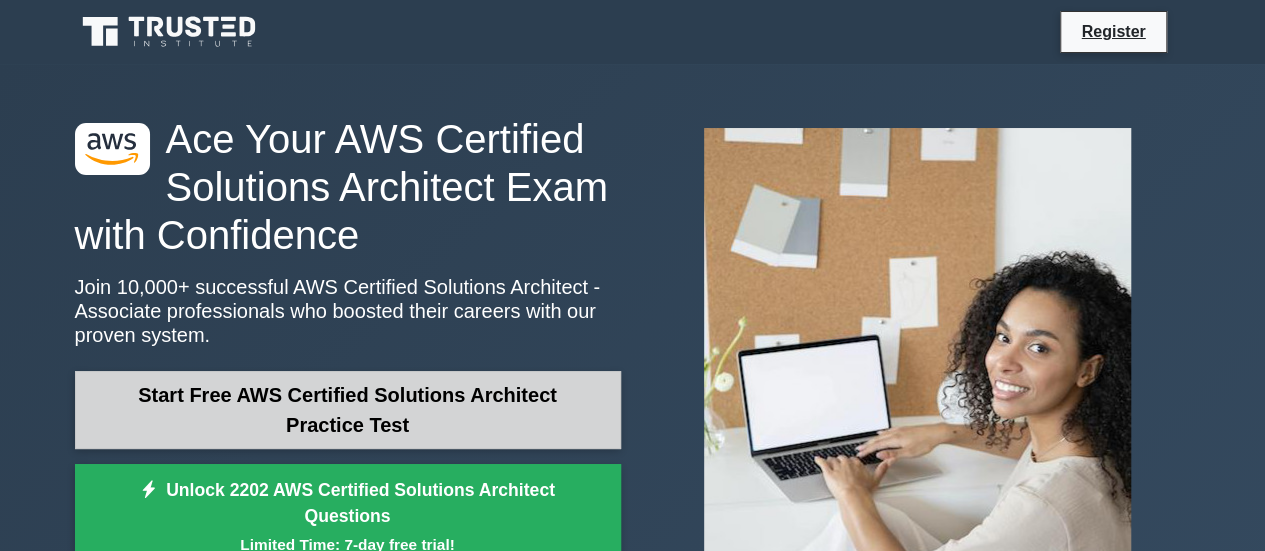 click on "Start Free AWS Certified Solutions Architect Practice Test" at bounding box center (348, 410) 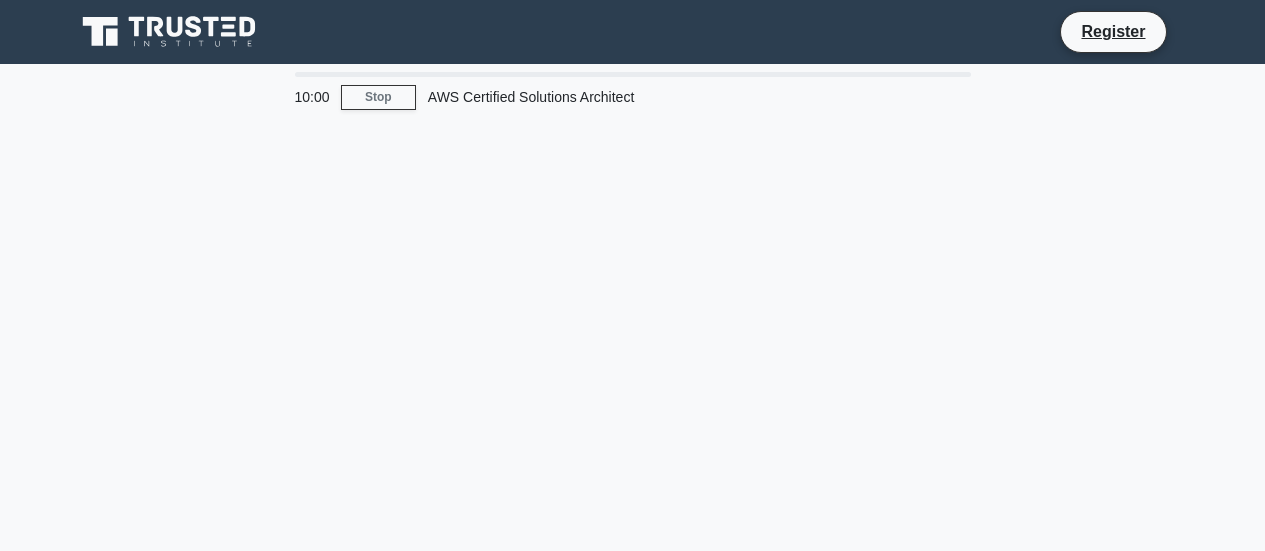 scroll, scrollTop: 0, scrollLeft: 0, axis: both 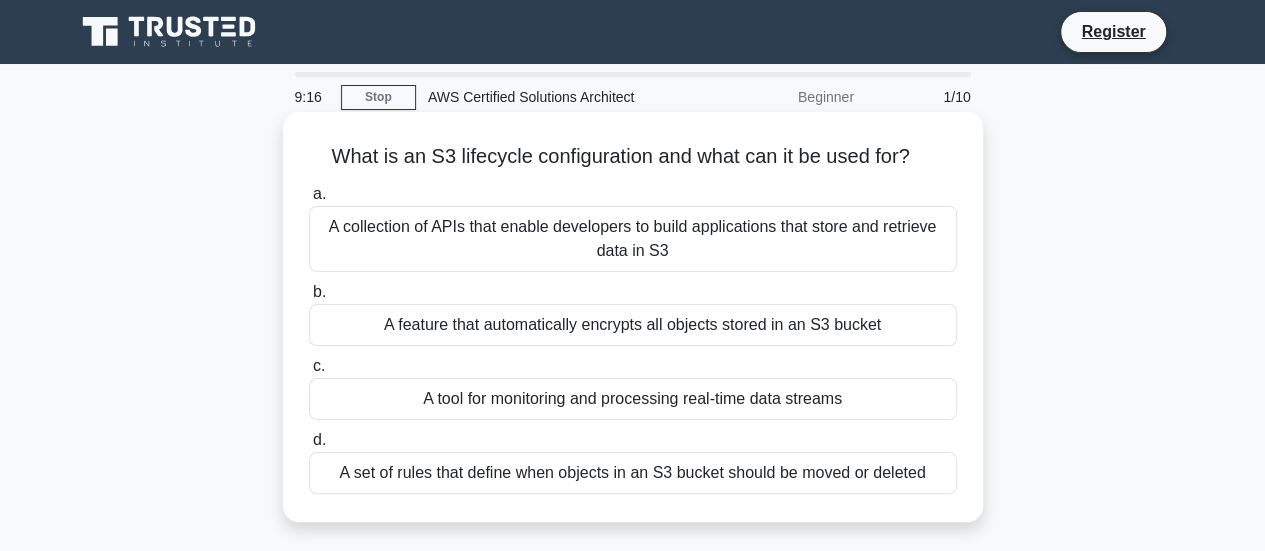 click on "A set of rules that define when objects in an S3 bucket should be moved or deleted" at bounding box center [633, 473] 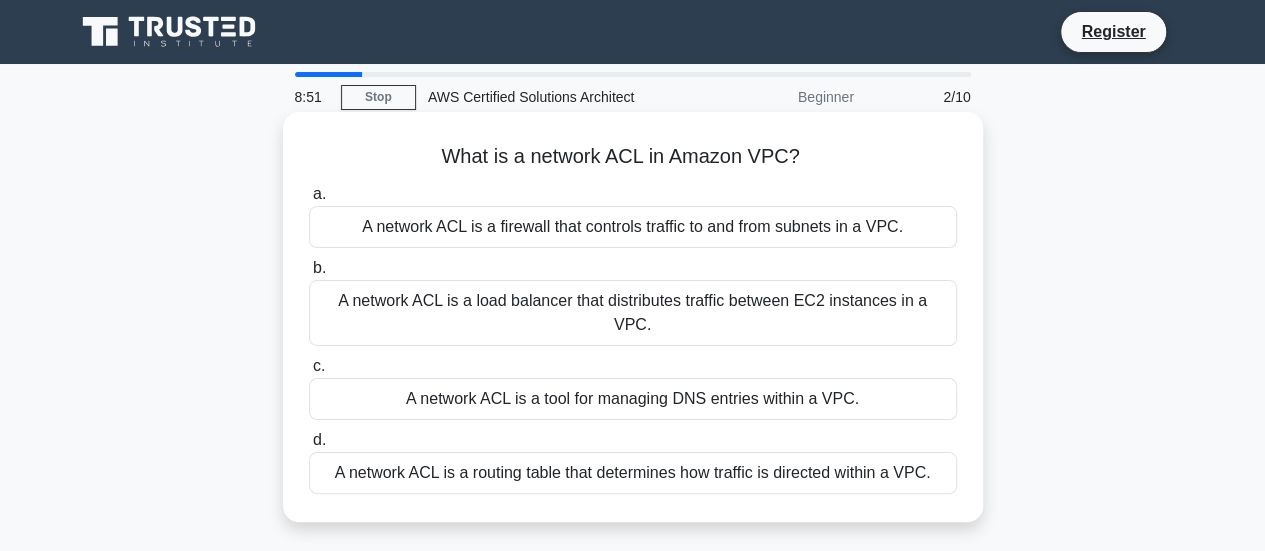 click on "A network ACL is a firewall that controls traffic to and from subnets in a VPC." at bounding box center (633, 227) 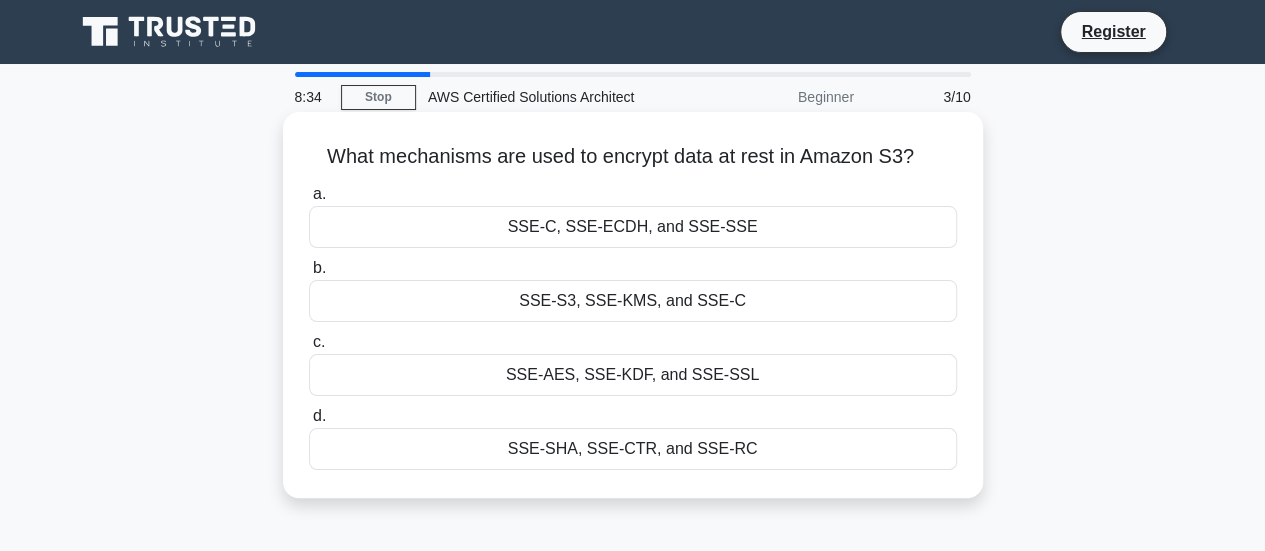 click on "SSE-AES, SSE-KDF, and SSE-SSL" at bounding box center [633, 375] 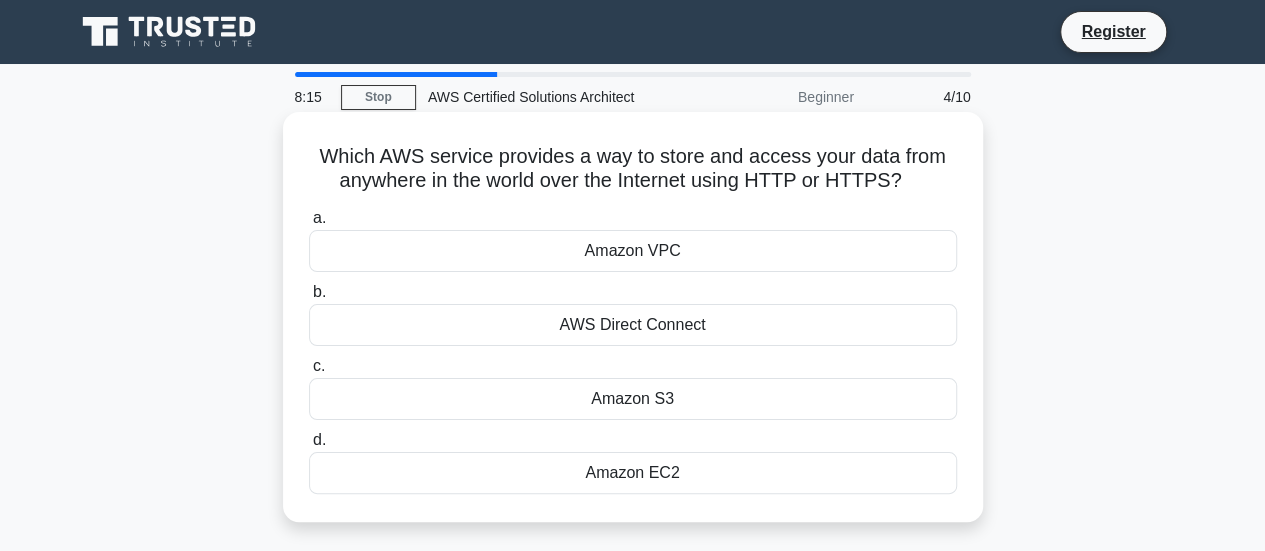click on "Amazon S3" at bounding box center (633, 399) 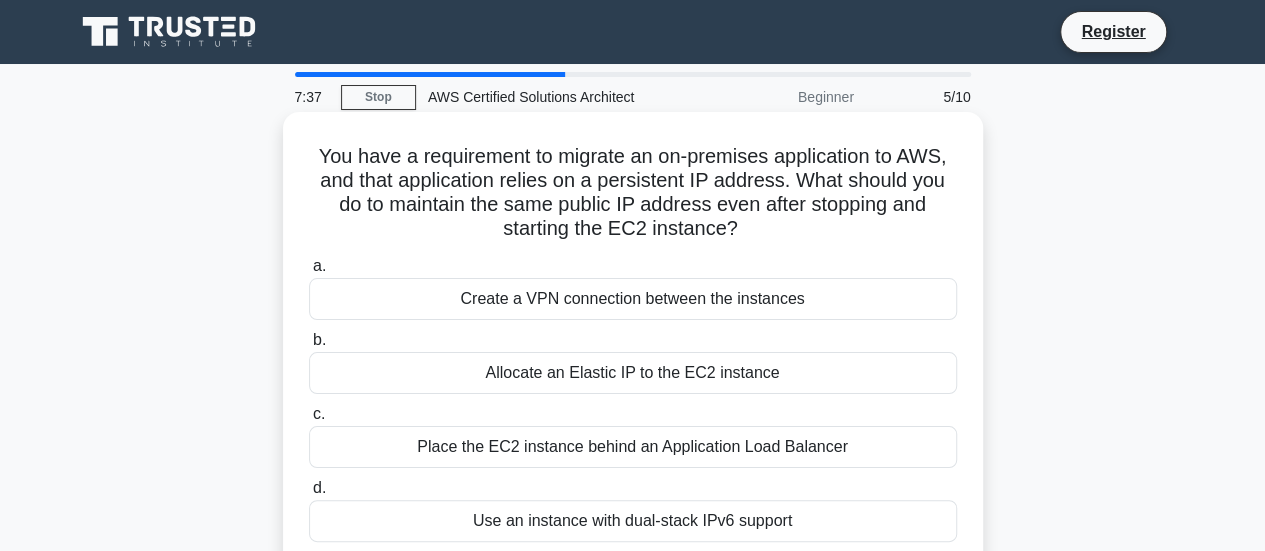 click on "Place the EC2 instance behind an Application Load Balancer" at bounding box center (633, 447) 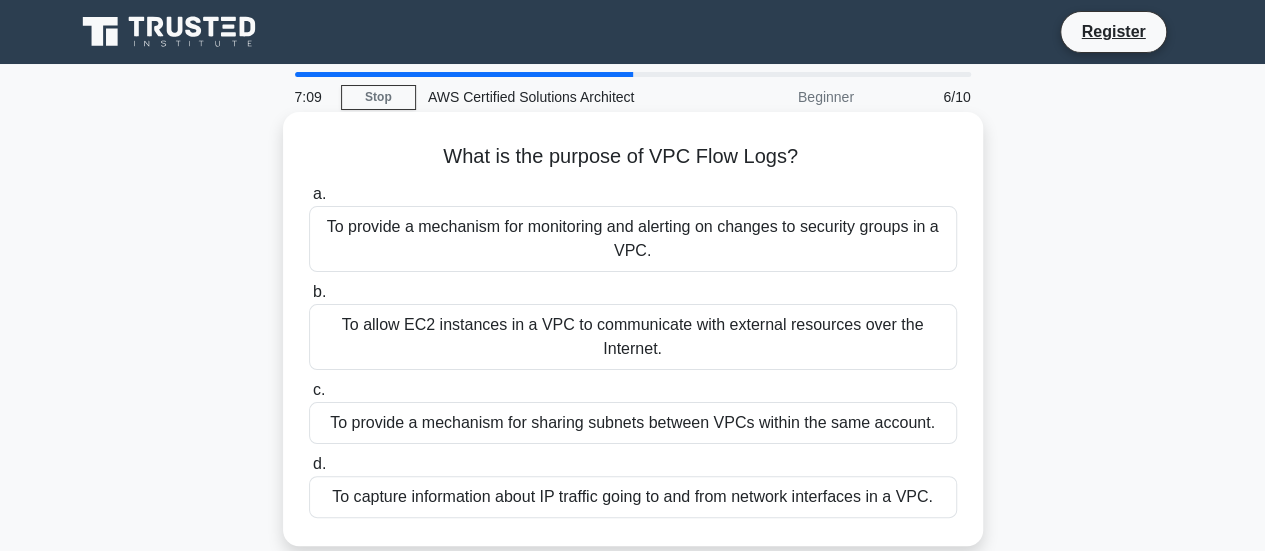 click on "To capture information about IP traffic going to and from network interfaces in a VPC." at bounding box center [633, 497] 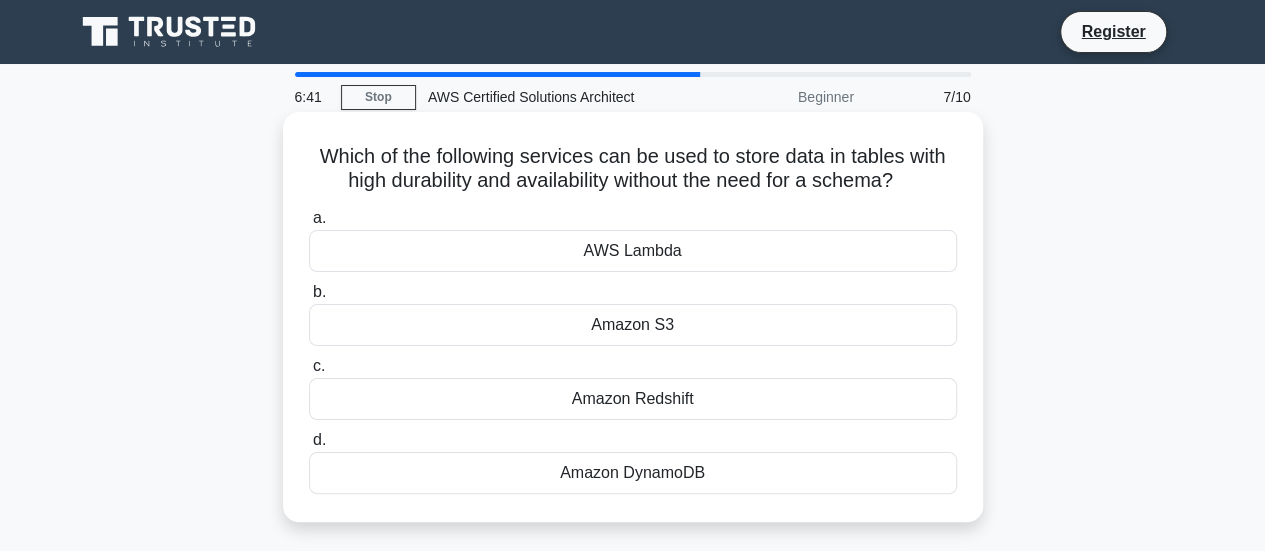 click on "Amazon S3" at bounding box center (633, 325) 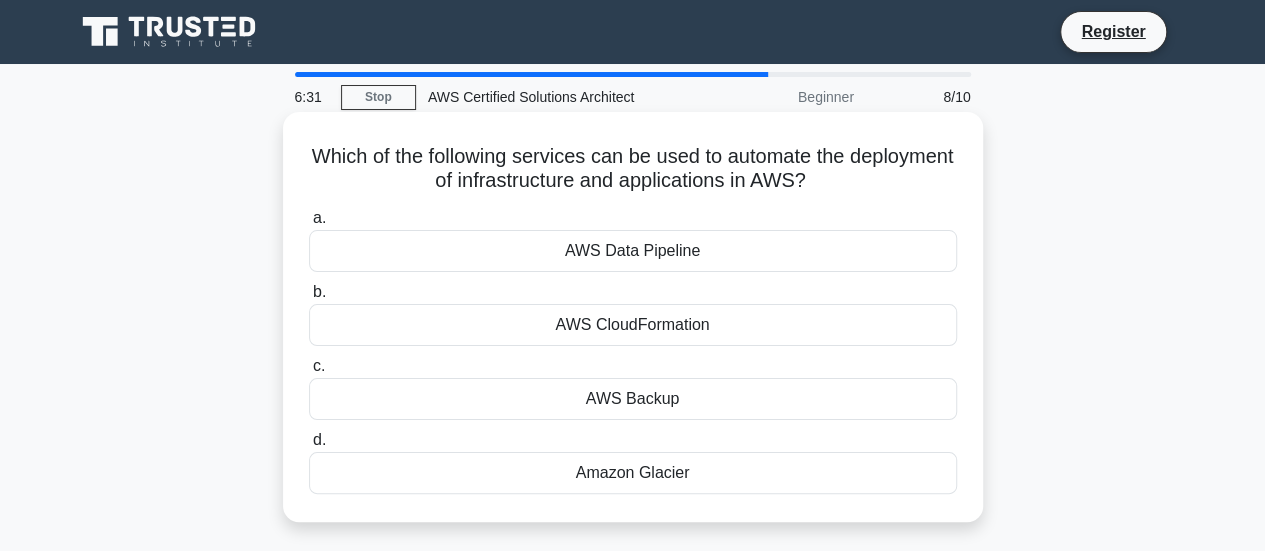 click on "AWS Data Pipeline" at bounding box center [633, 251] 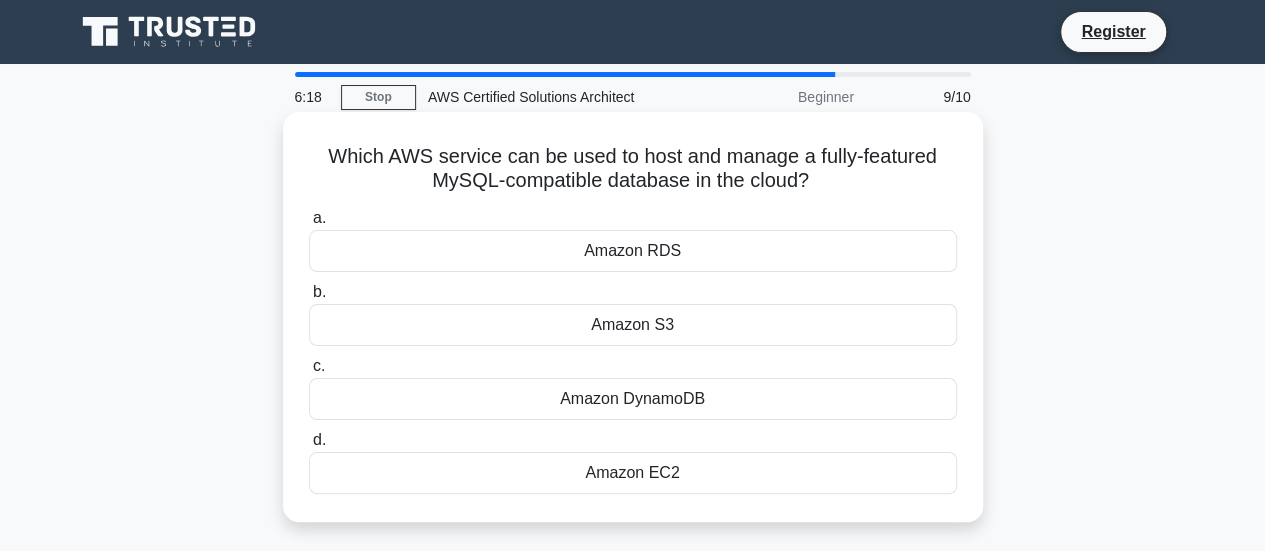 click on "Amazon DynamoDB" at bounding box center [633, 399] 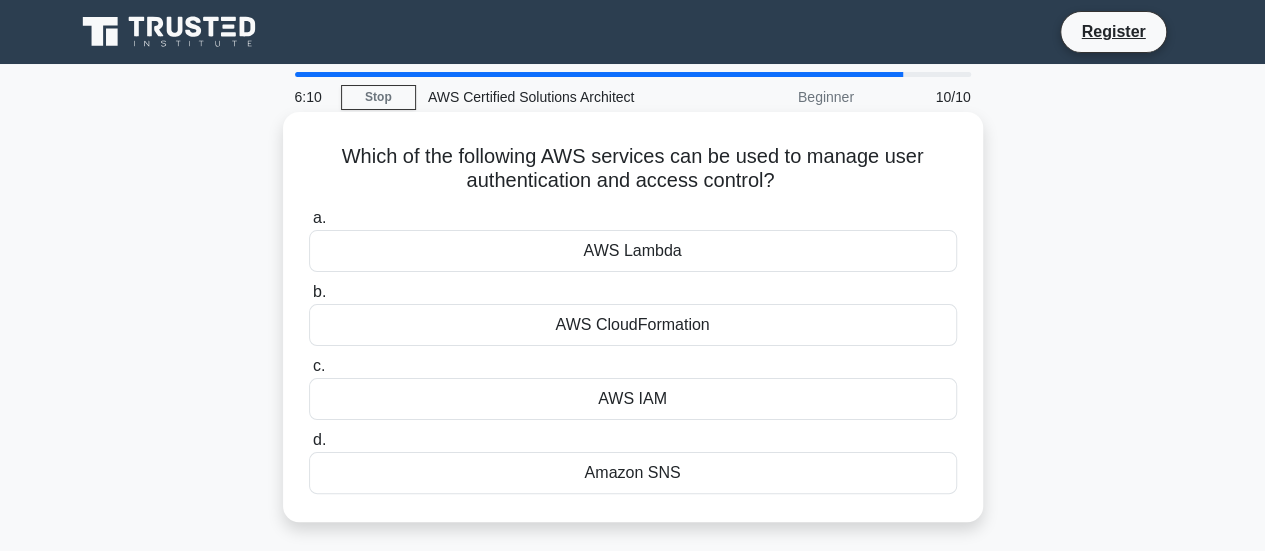 click on "AWS IAM" at bounding box center [633, 399] 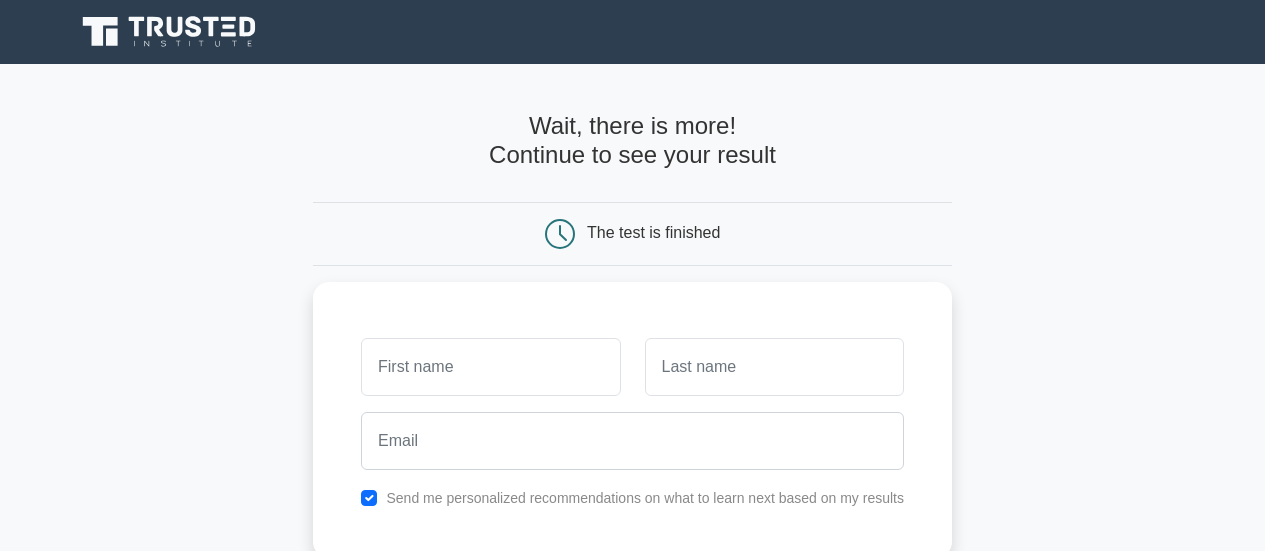 scroll, scrollTop: 0, scrollLeft: 0, axis: both 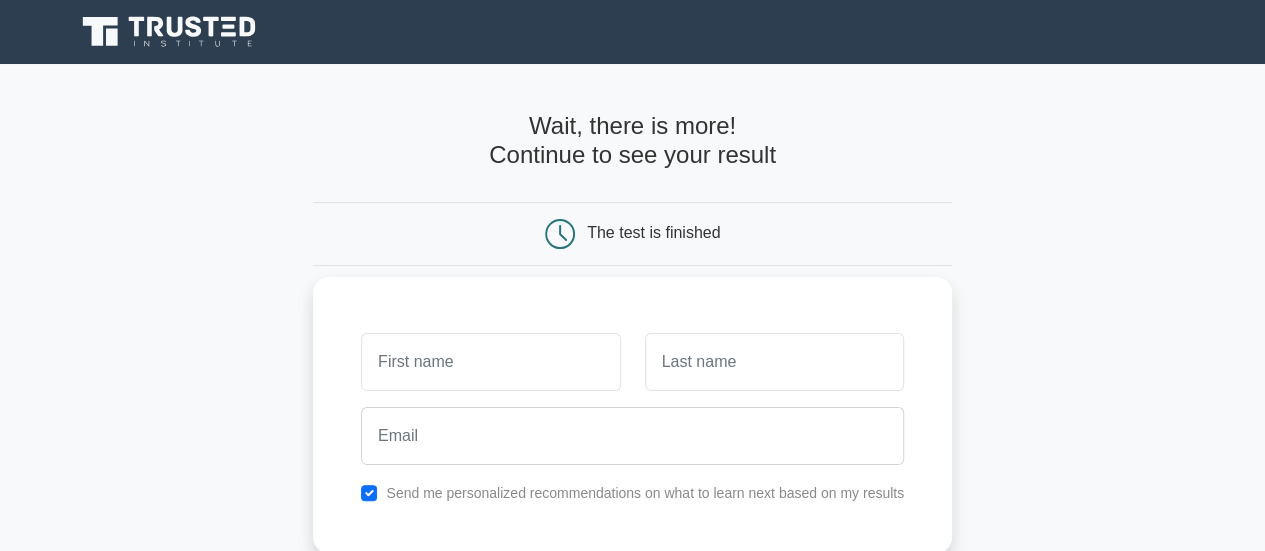 click at bounding box center (490, 362) 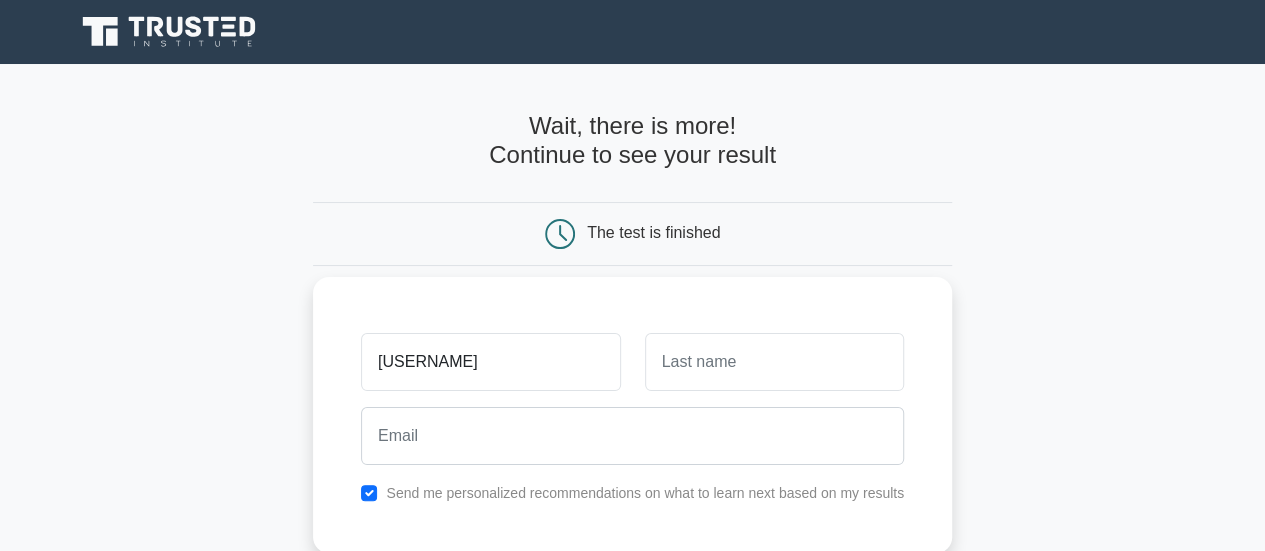 type on "[USERNAME]" 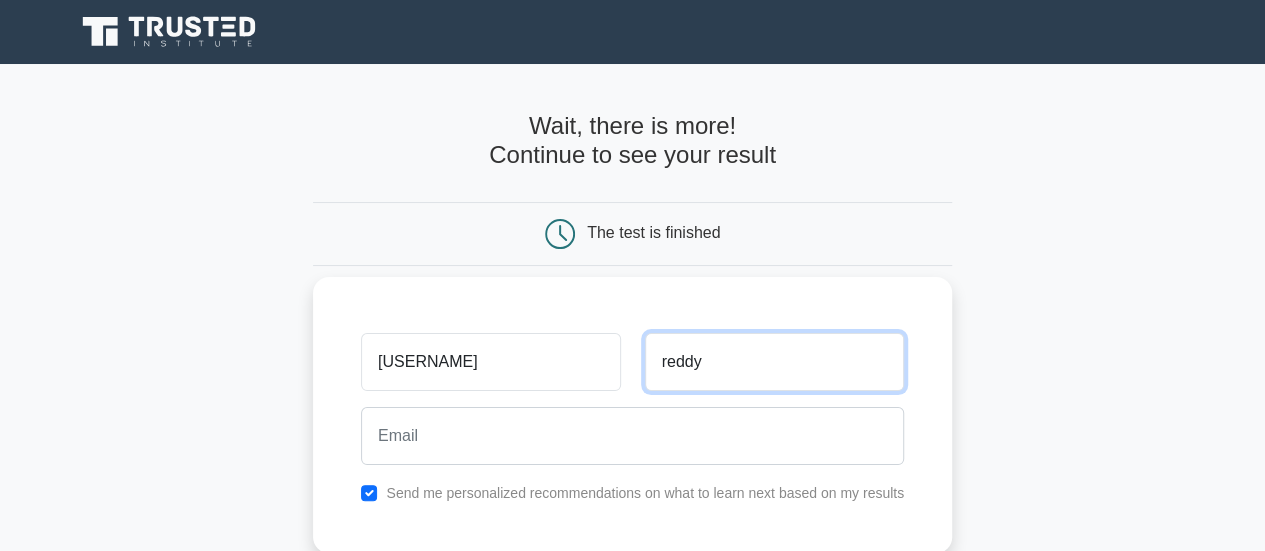 type on "reddy" 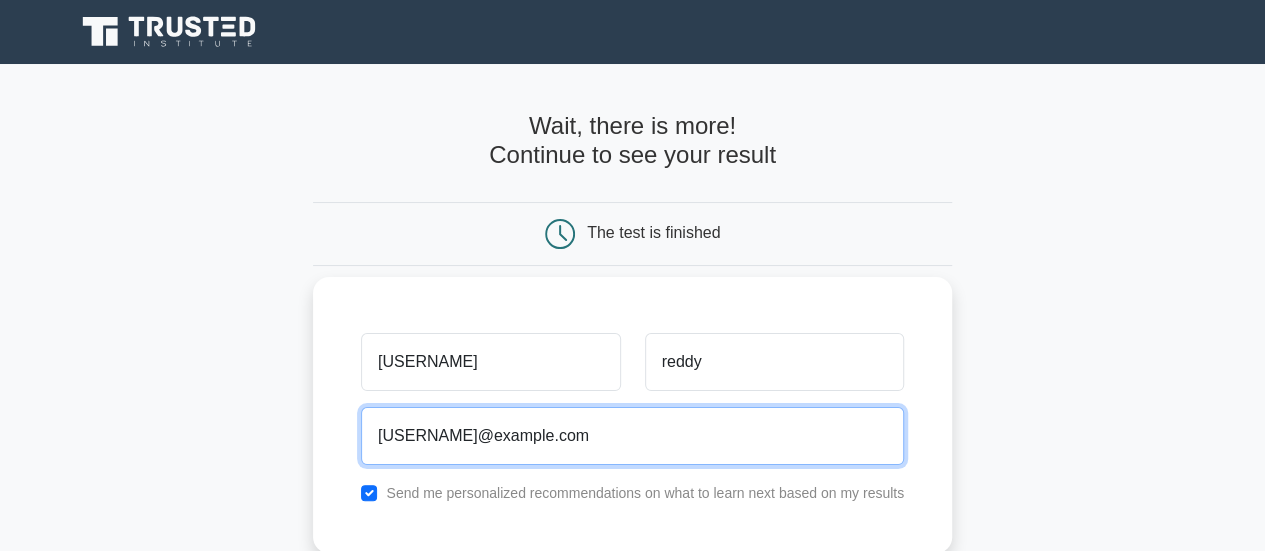 type on "[USERNAME]@example.com" 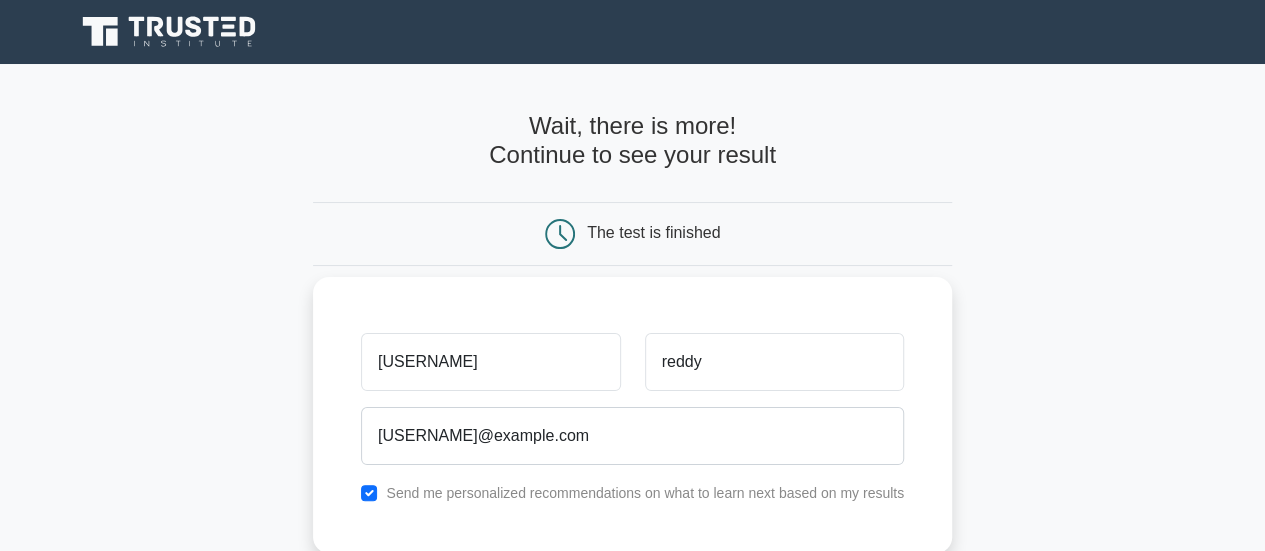 click on "Send me personalized recommendations on what to learn next based on my results" at bounding box center [632, 493] 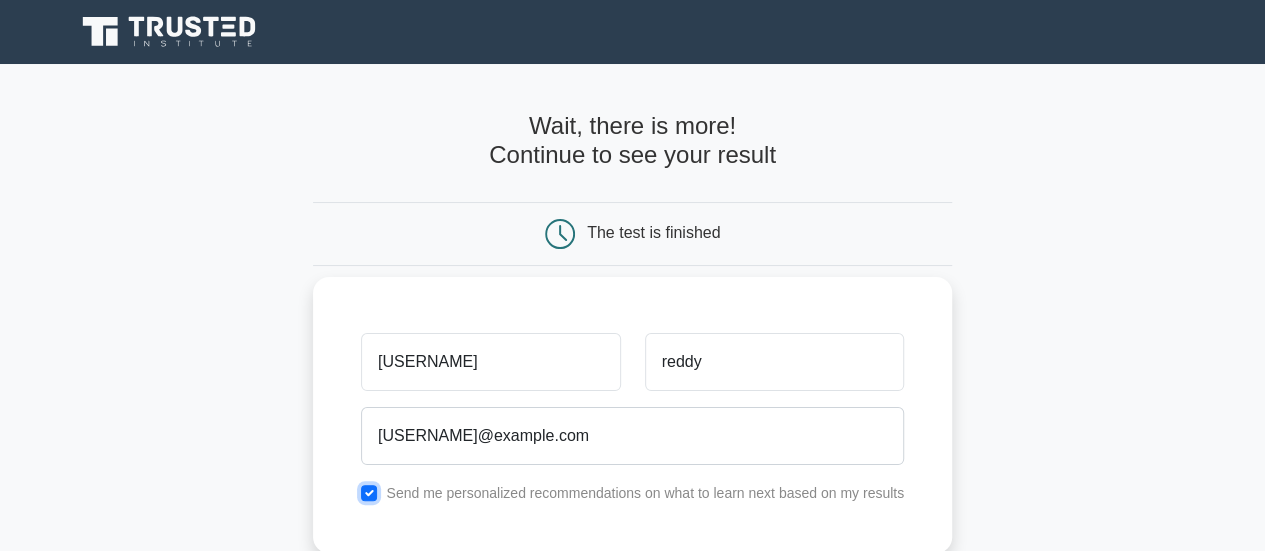 click at bounding box center (369, 493) 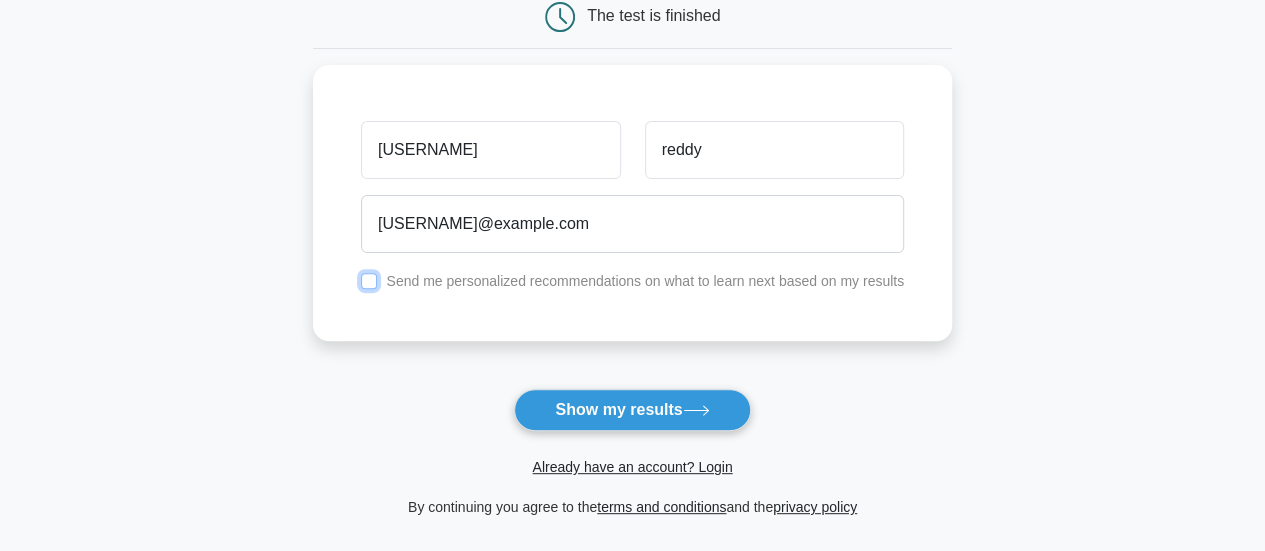 scroll, scrollTop: 230, scrollLeft: 0, axis: vertical 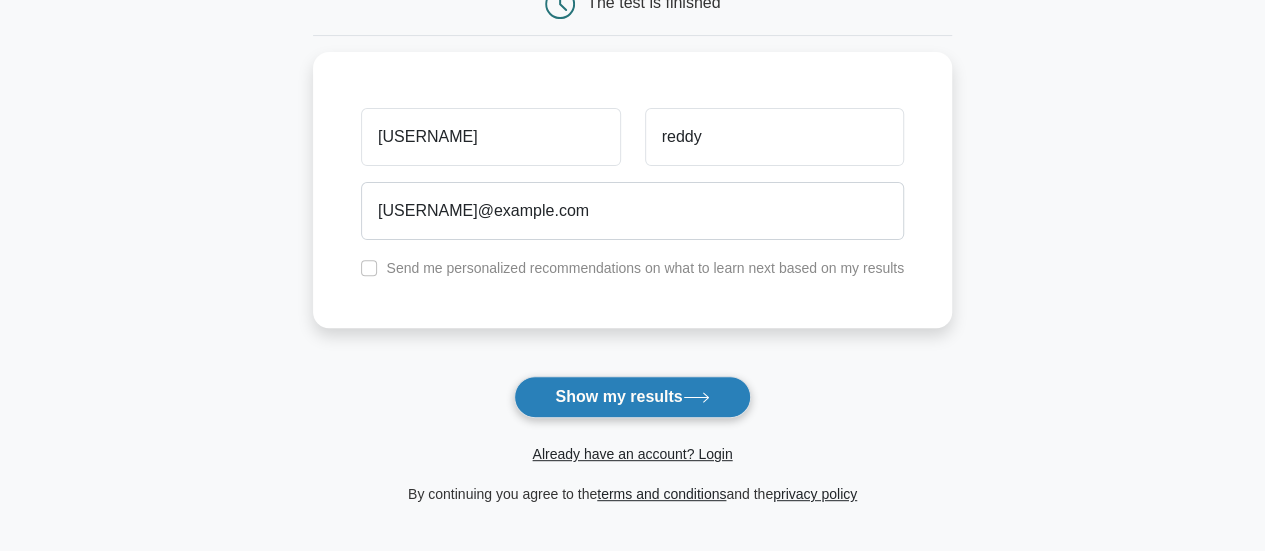 click 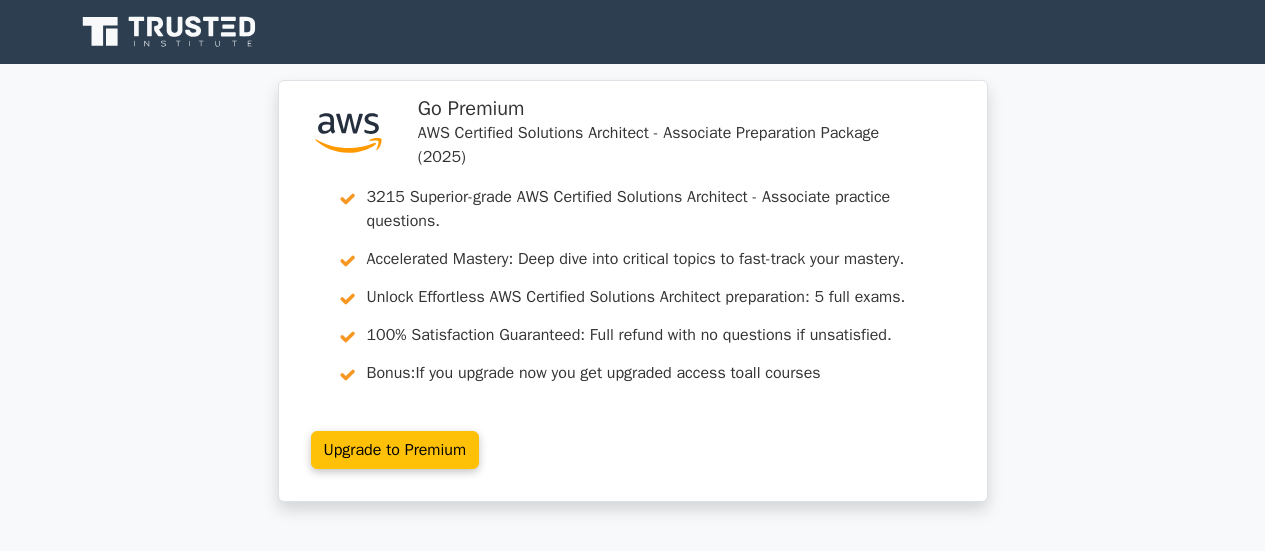scroll, scrollTop: 0, scrollLeft: 0, axis: both 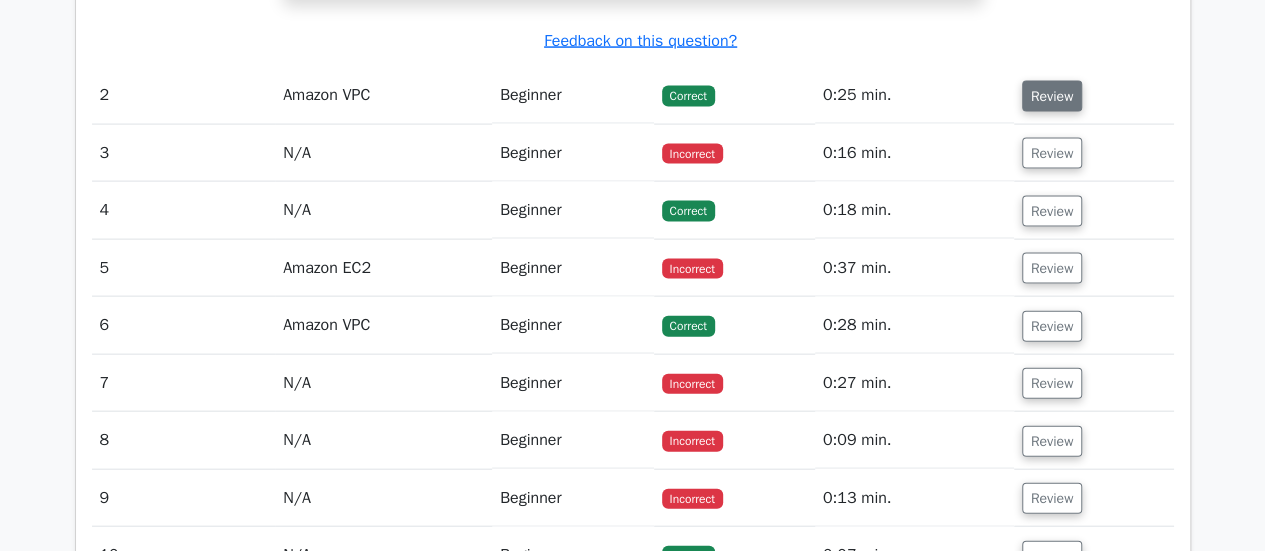 click on "Review" at bounding box center [1052, 96] 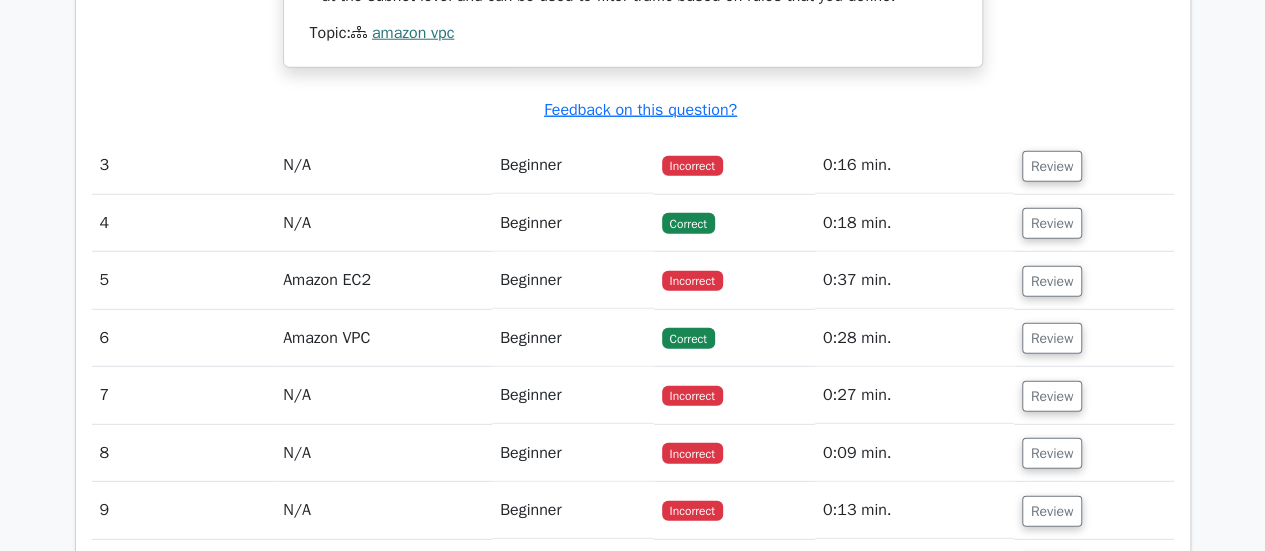 scroll, scrollTop: 2677, scrollLeft: 0, axis: vertical 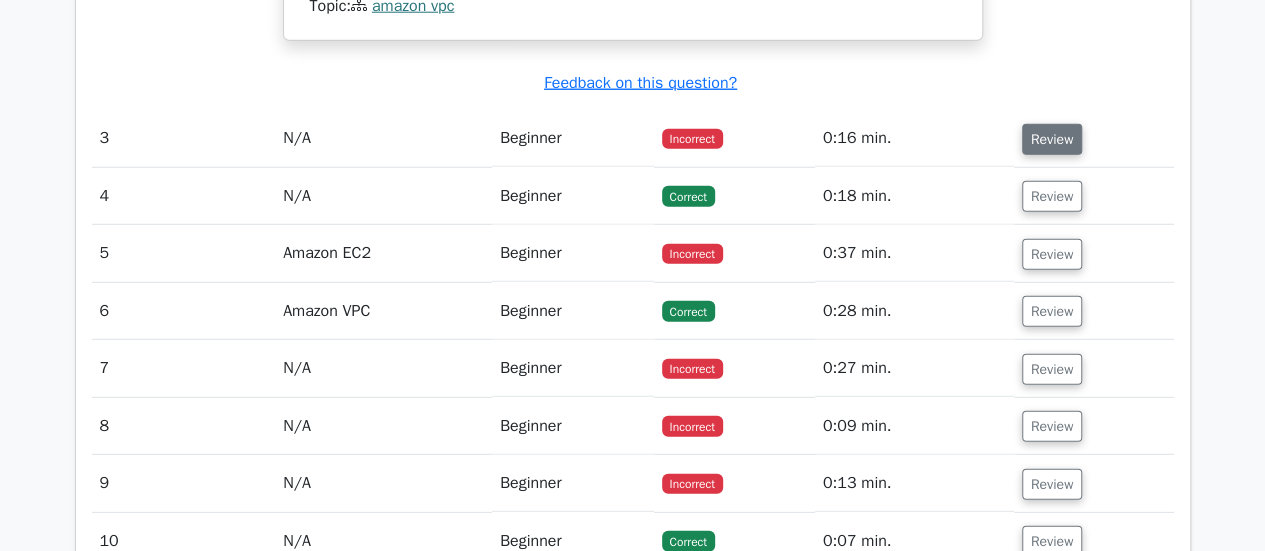 click on "Review" at bounding box center (1052, 139) 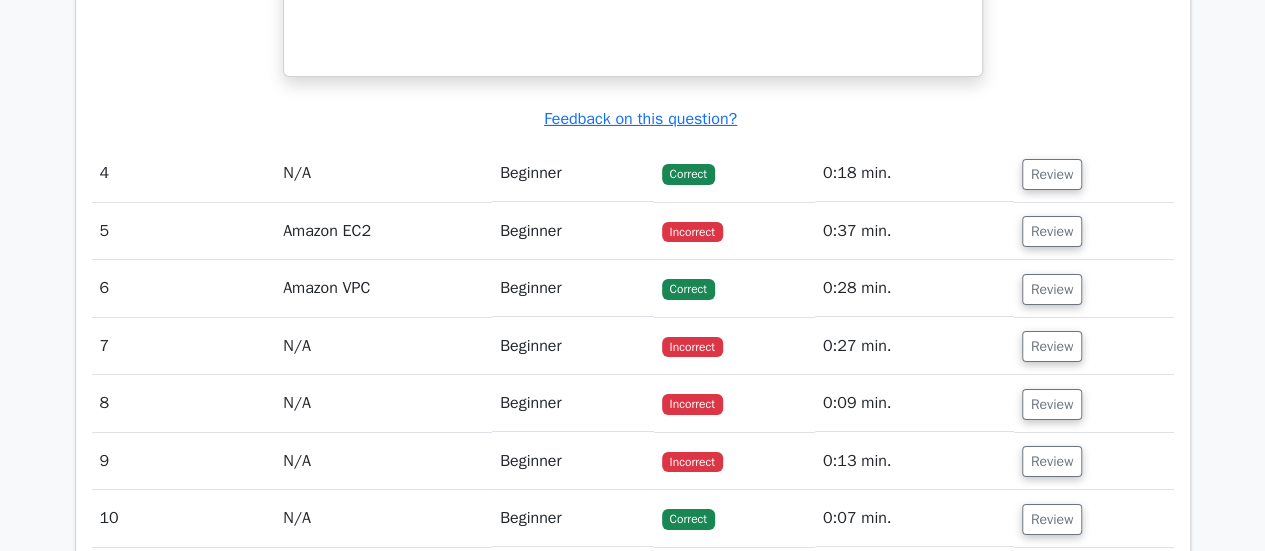 scroll, scrollTop: 3493, scrollLeft: 0, axis: vertical 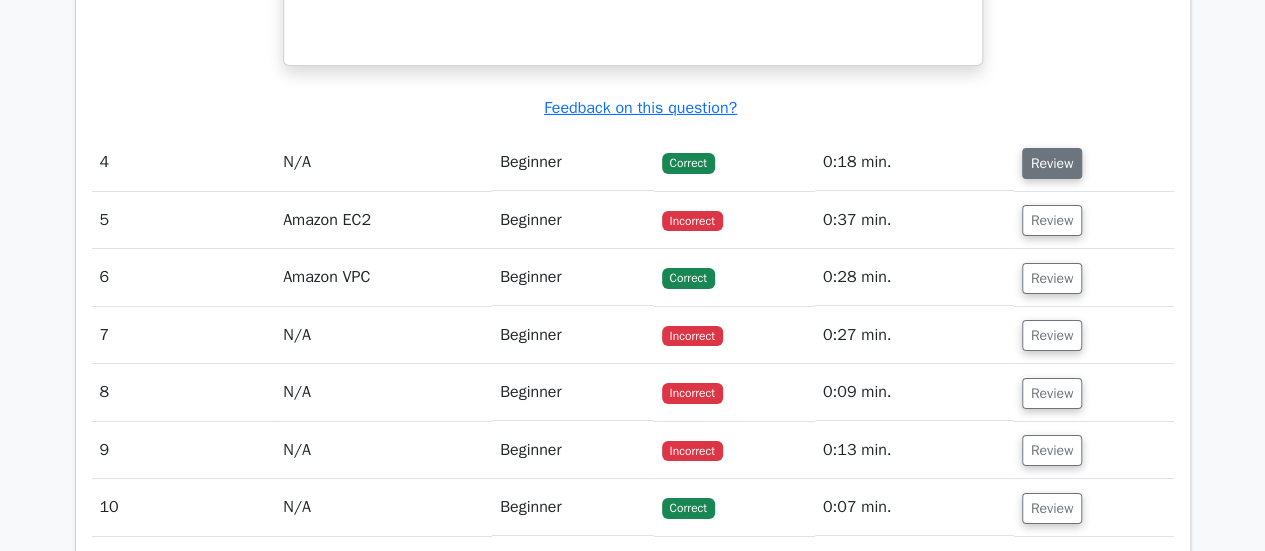 click on "Review" at bounding box center (1052, 163) 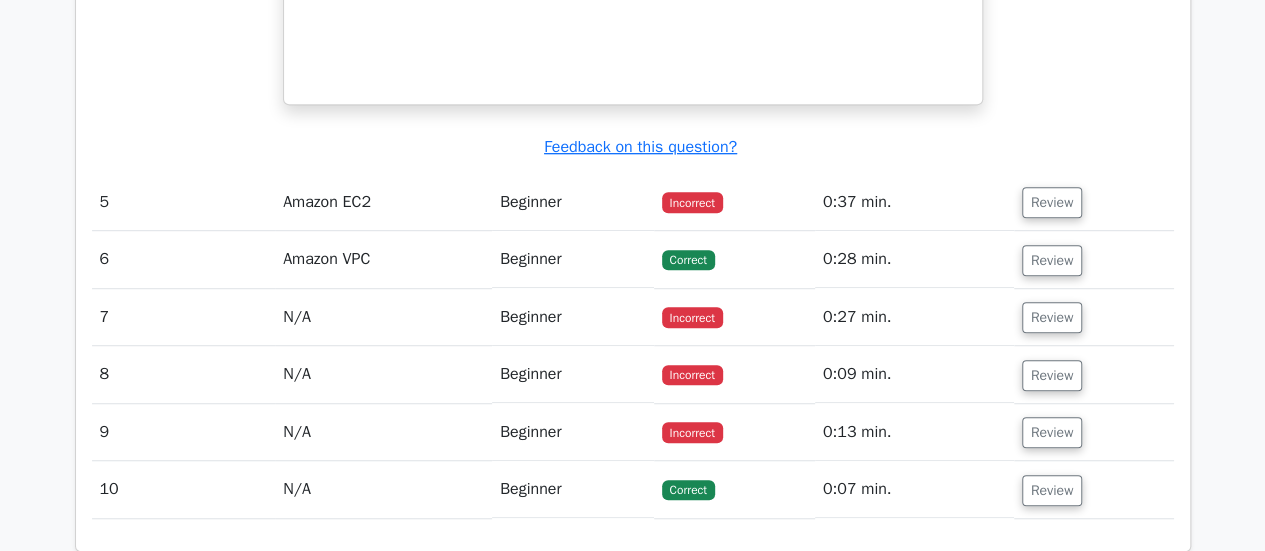 scroll, scrollTop: 4382, scrollLeft: 0, axis: vertical 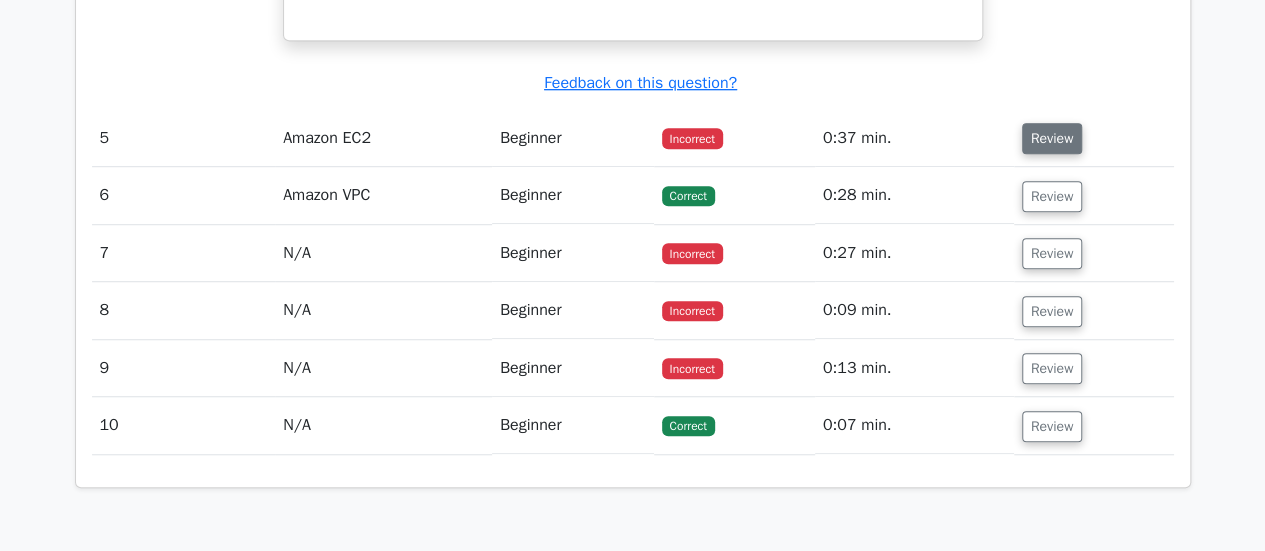 click on "Review" at bounding box center (1052, 138) 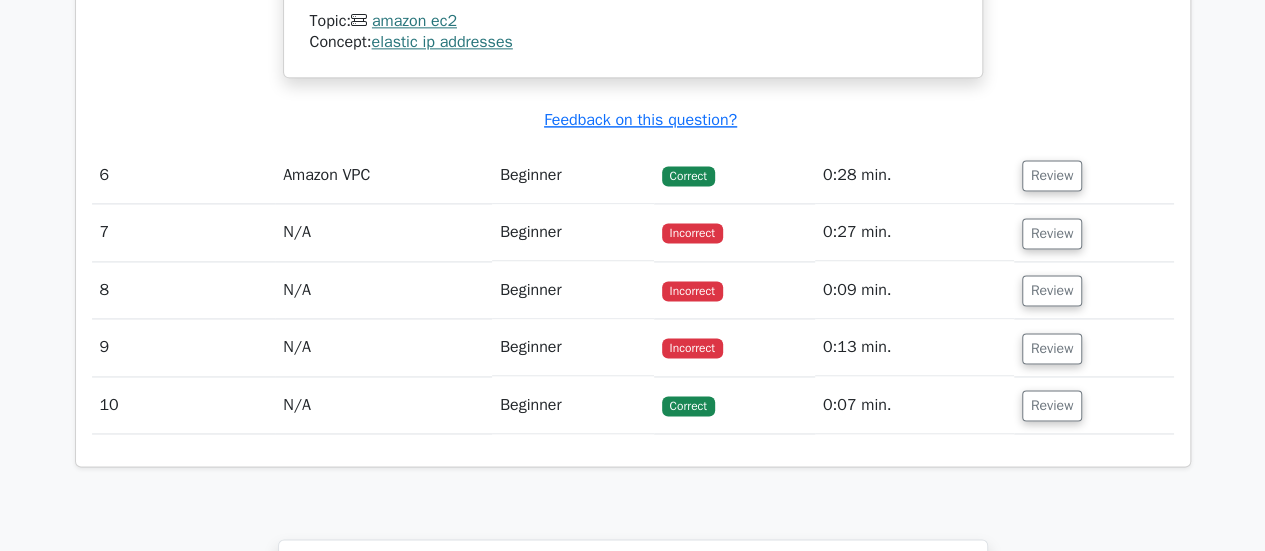 scroll, scrollTop: 5148, scrollLeft: 0, axis: vertical 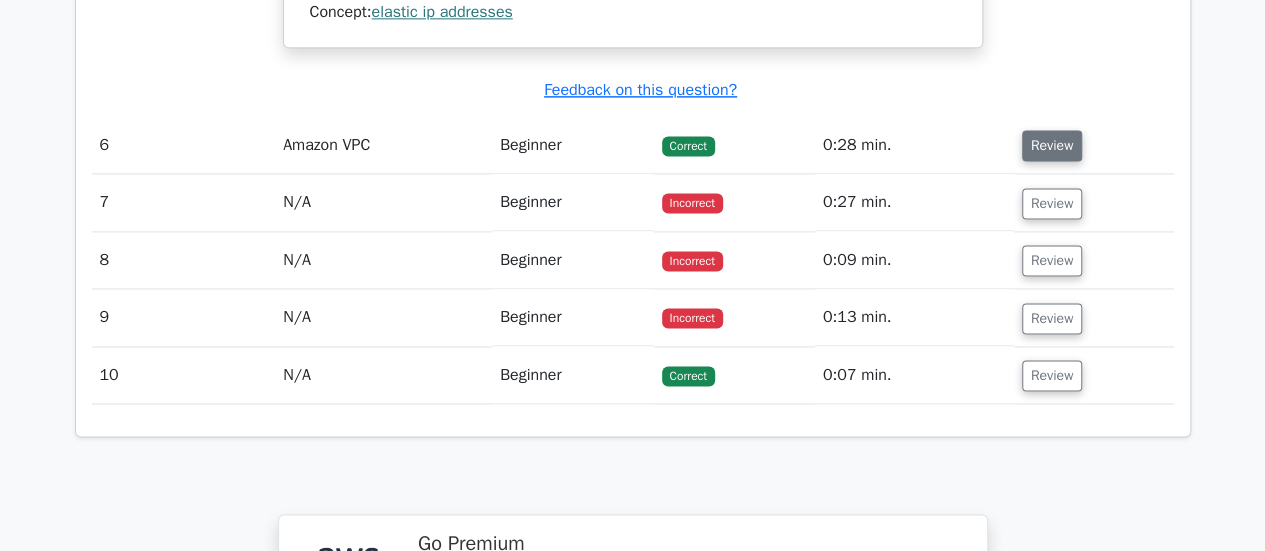 click on "Review" at bounding box center (1052, 145) 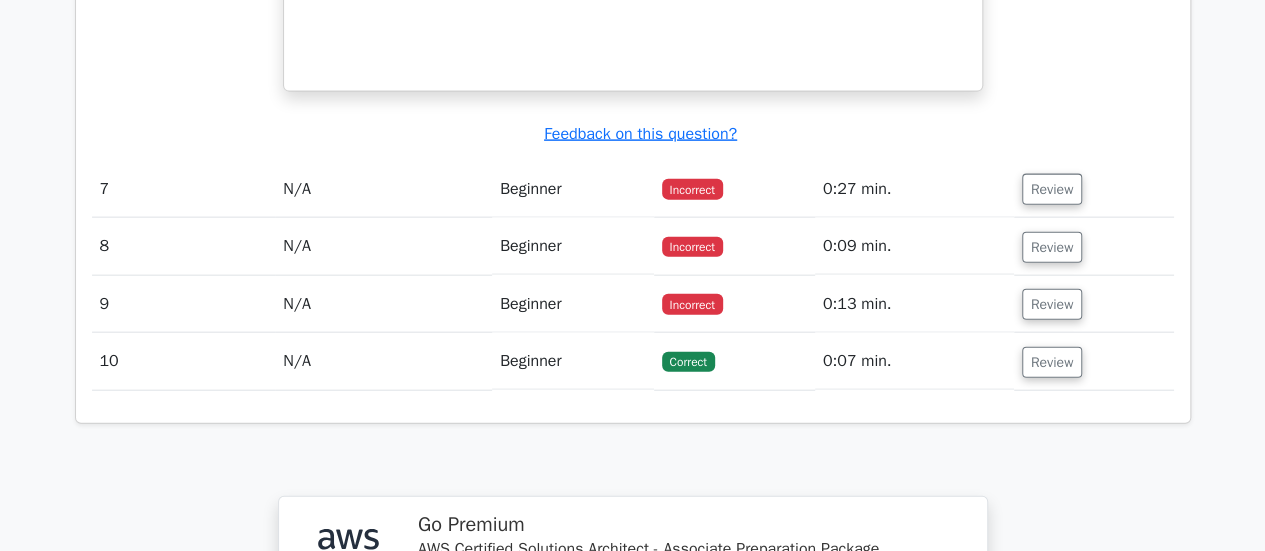scroll, scrollTop: 6000, scrollLeft: 0, axis: vertical 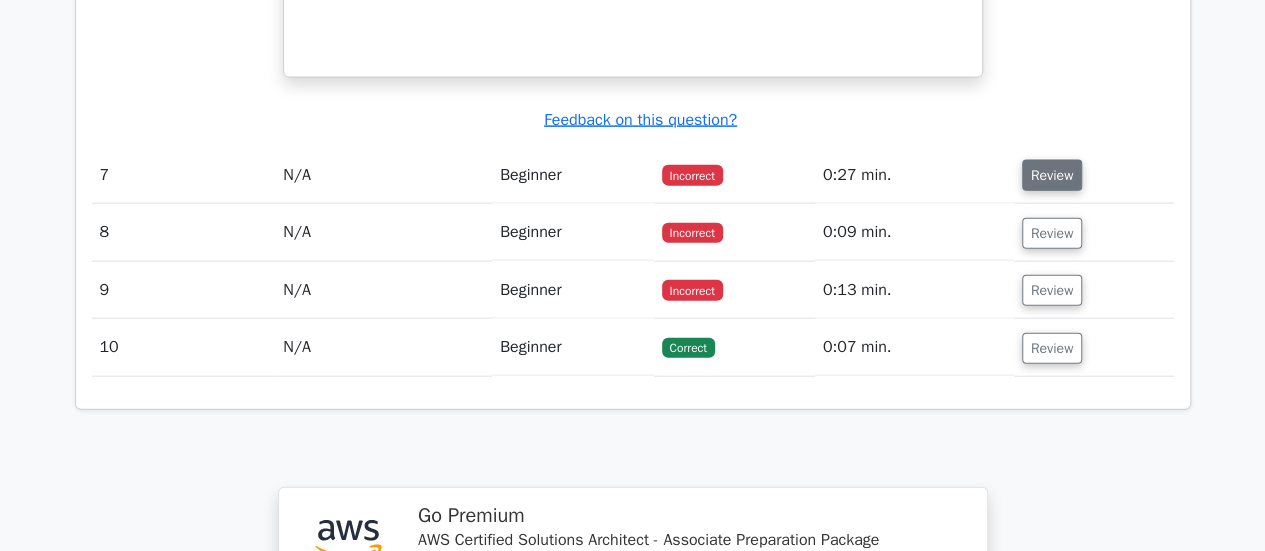 click on "Review" at bounding box center (1052, 175) 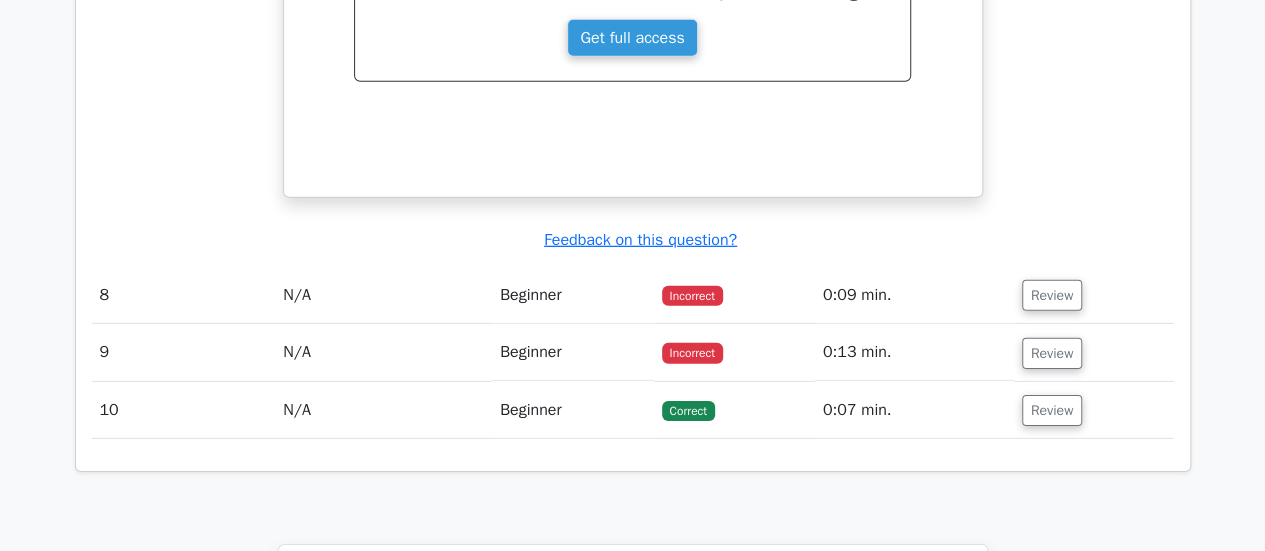 scroll, scrollTop: 6812, scrollLeft: 0, axis: vertical 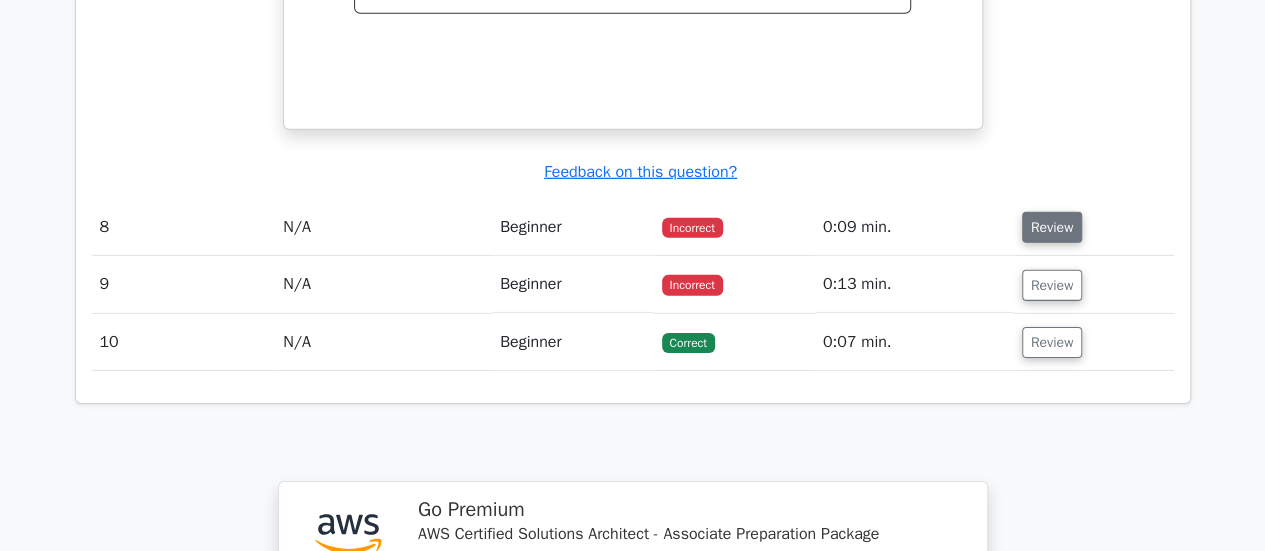 click on "Review" at bounding box center (1052, 227) 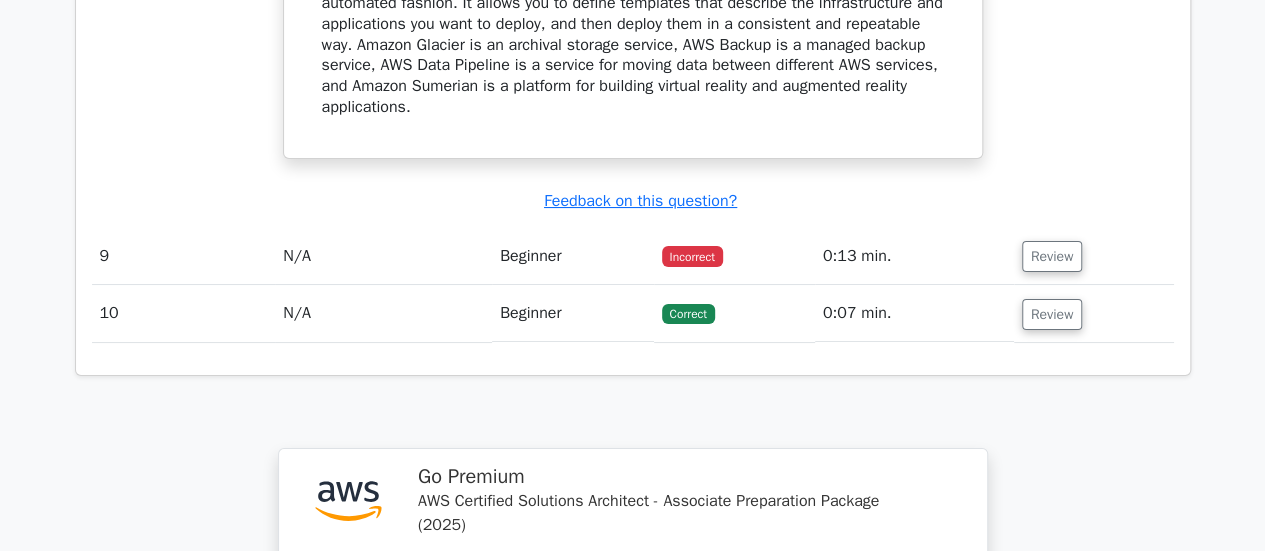 scroll, scrollTop: 7545, scrollLeft: 0, axis: vertical 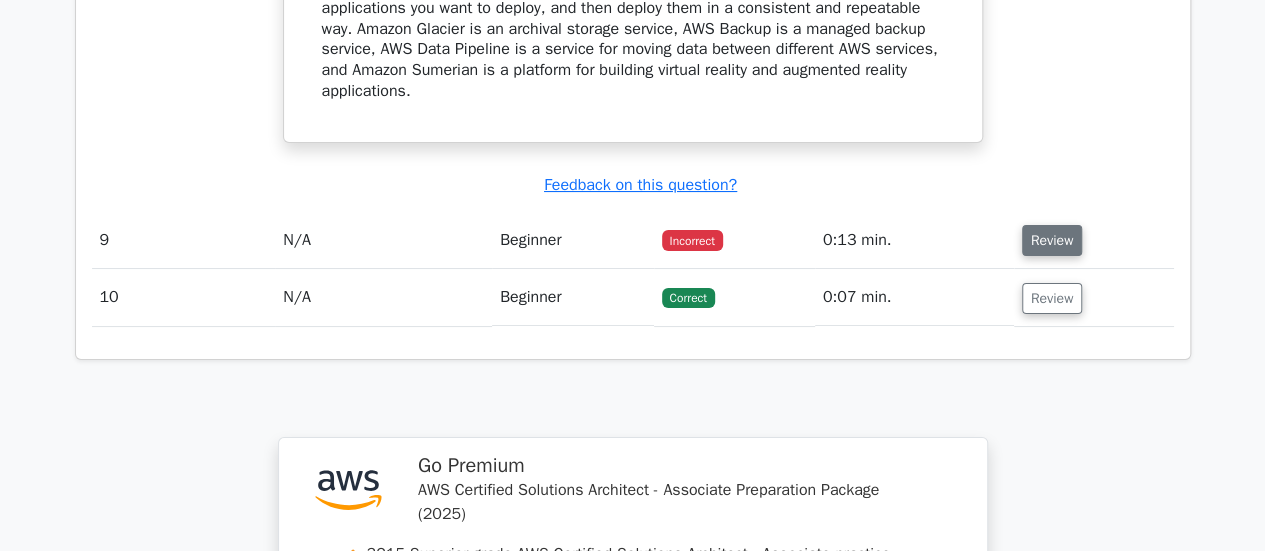click on "Review" at bounding box center [1052, 240] 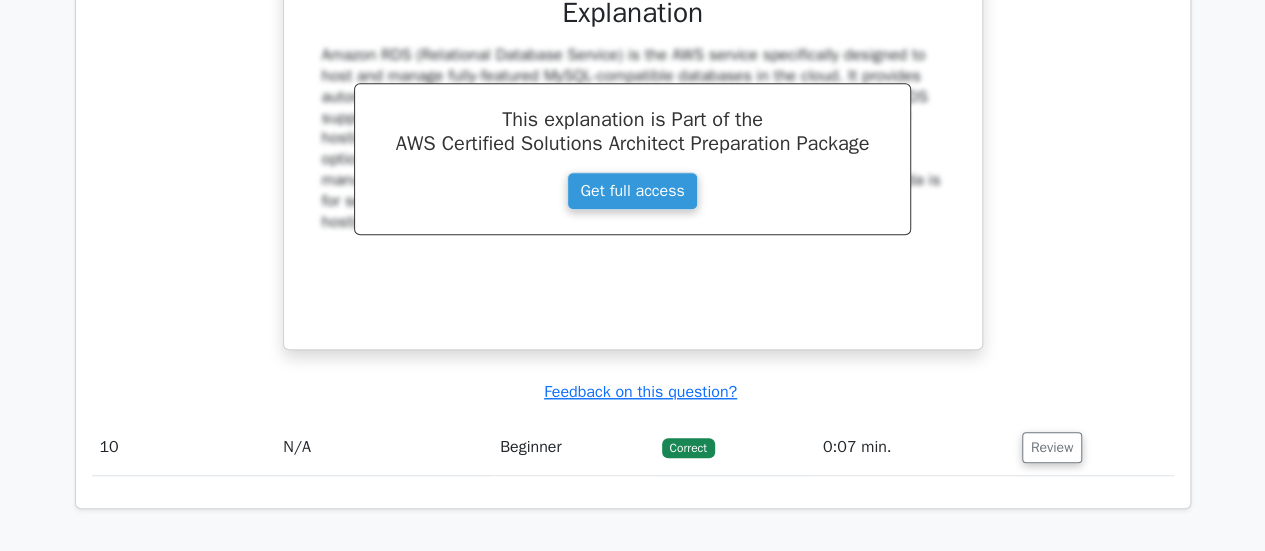 scroll, scrollTop: 8331, scrollLeft: 0, axis: vertical 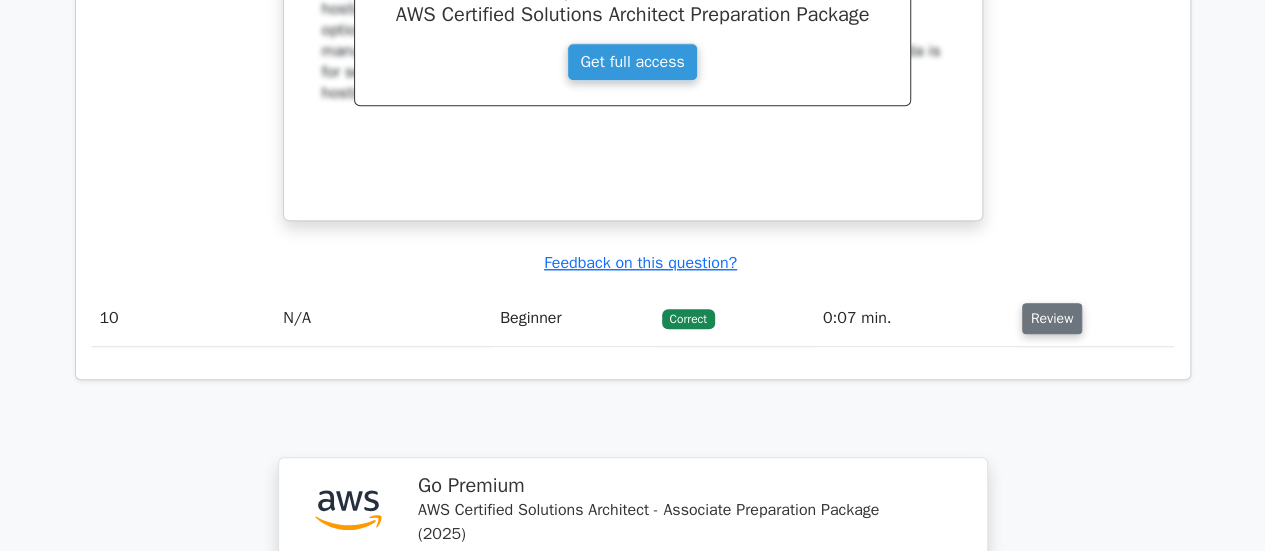 click on "Review" at bounding box center (1052, 318) 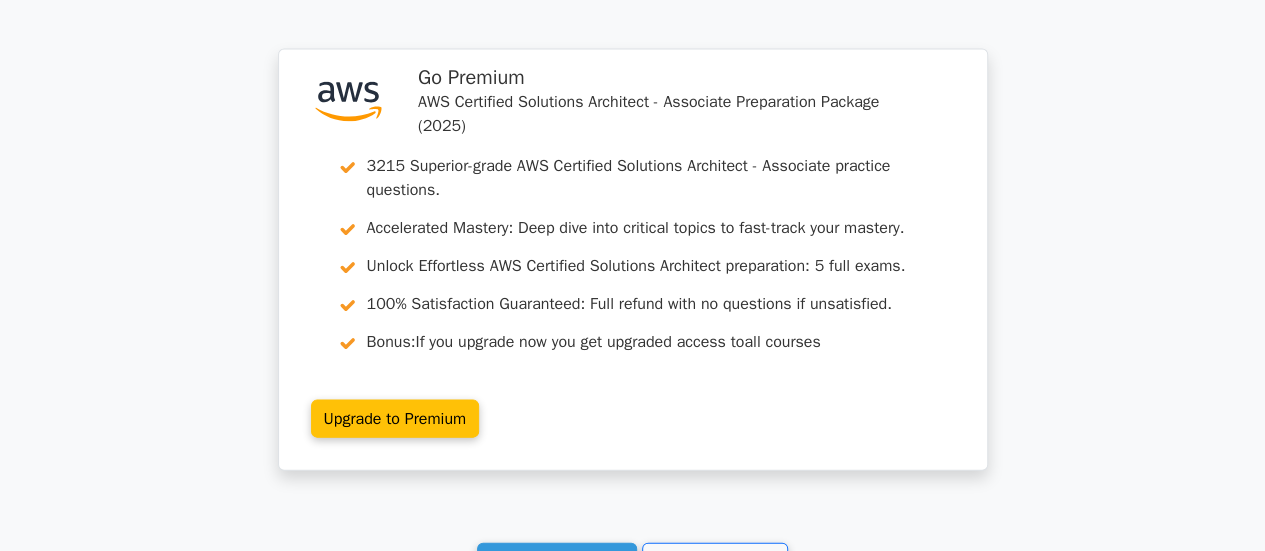 scroll, scrollTop: 9831, scrollLeft: 0, axis: vertical 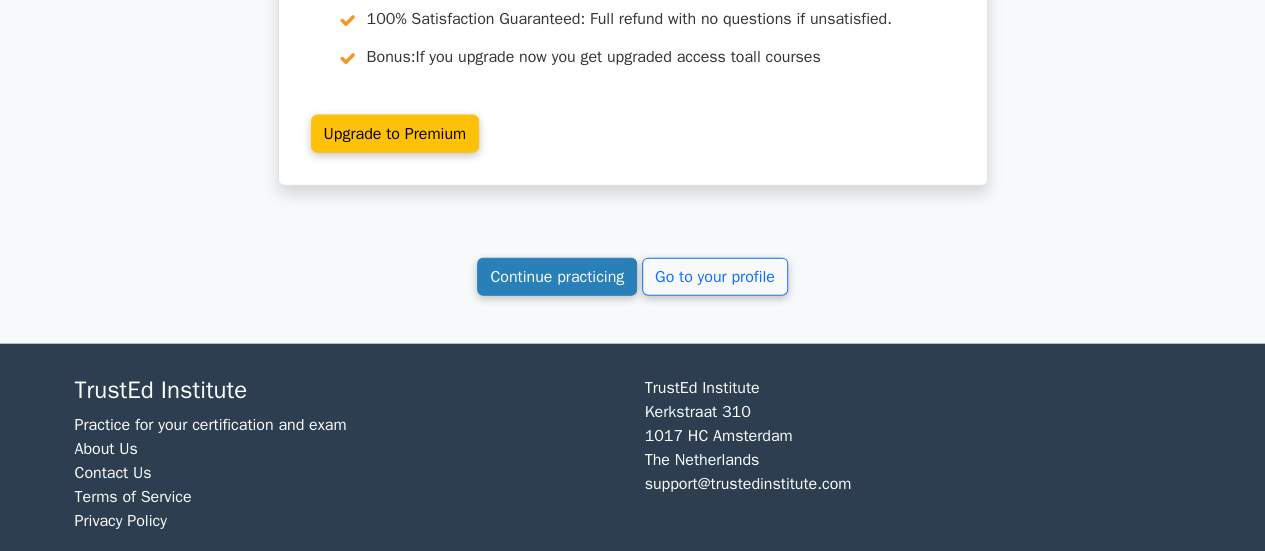 click on "Continue practicing" at bounding box center [557, 277] 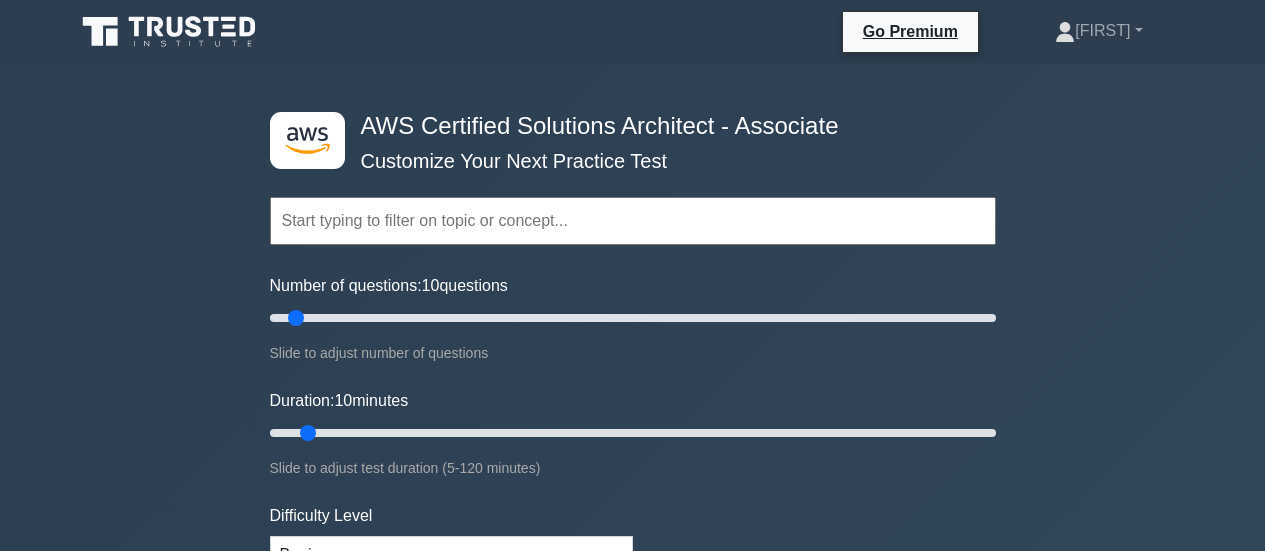 scroll, scrollTop: 0, scrollLeft: 0, axis: both 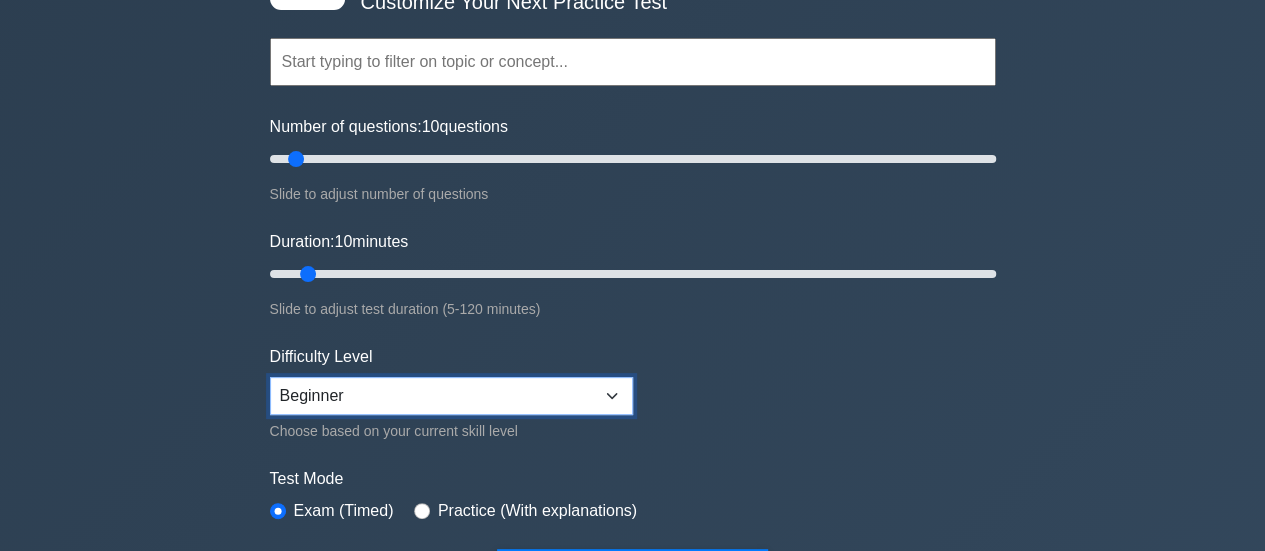 click on "Beginner
Intermediate
Expert" at bounding box center [451, 396] 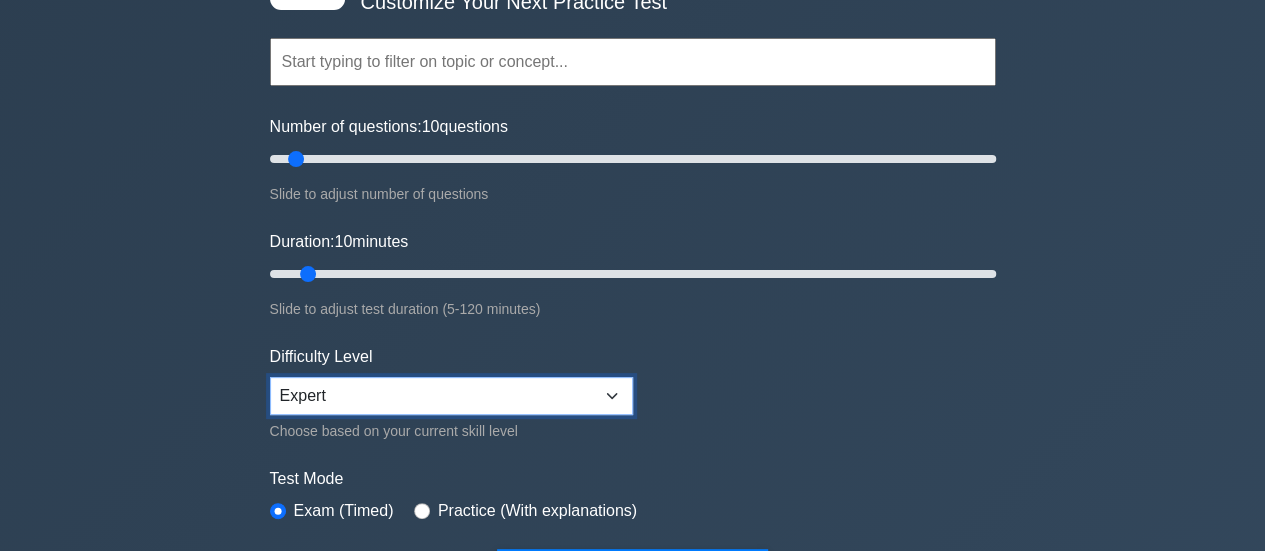 click on "Beginner
Intermediate
Expert" at bounding box center [451, 396] 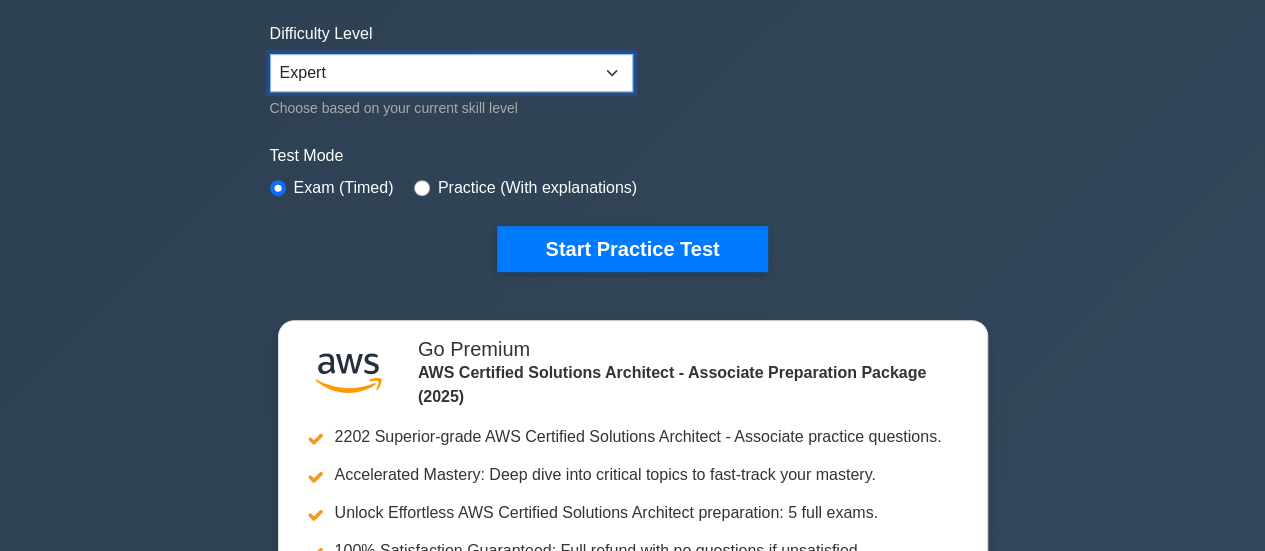 scroll, scrollTop: 499, scrollLeft: 0, axis: vertical 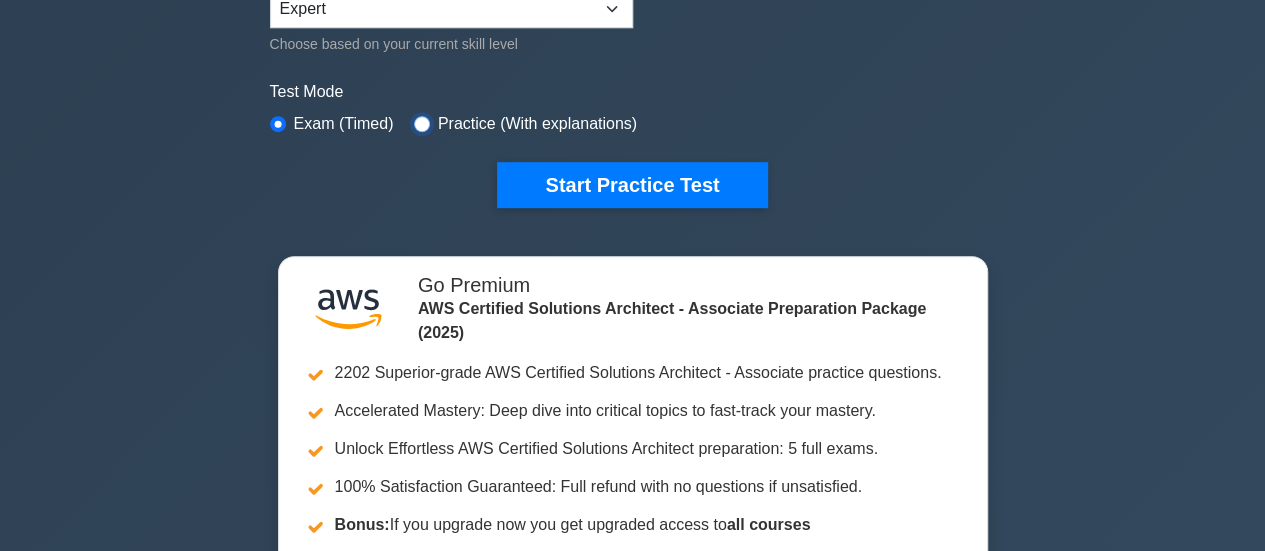 click at bounding box center [422, 124] 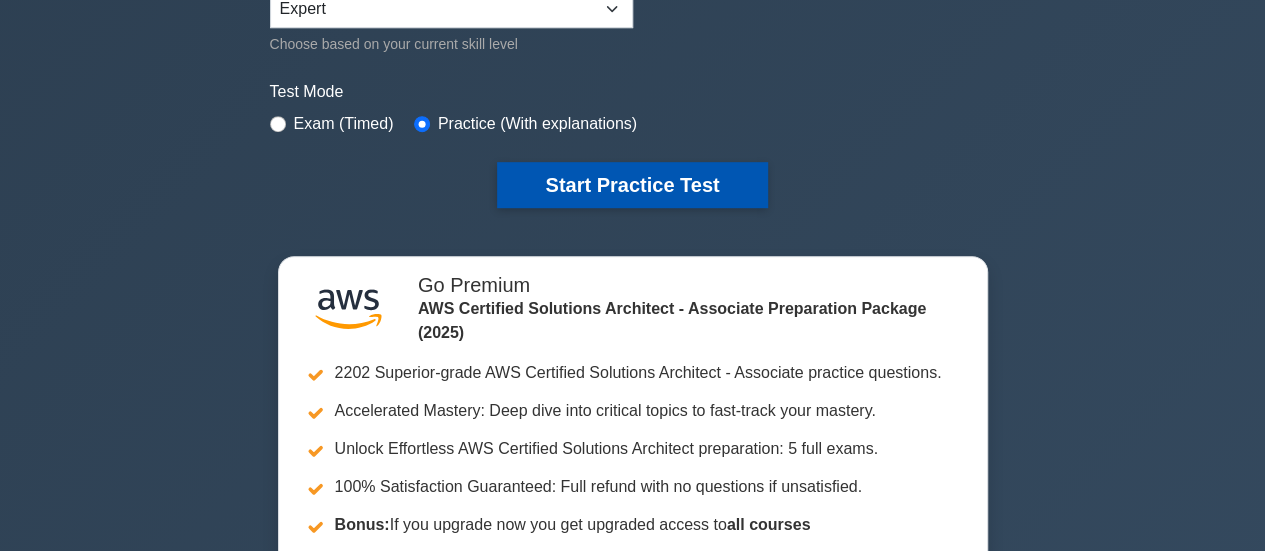 click on "Start Practice Test" at bounding box center [632, 185] 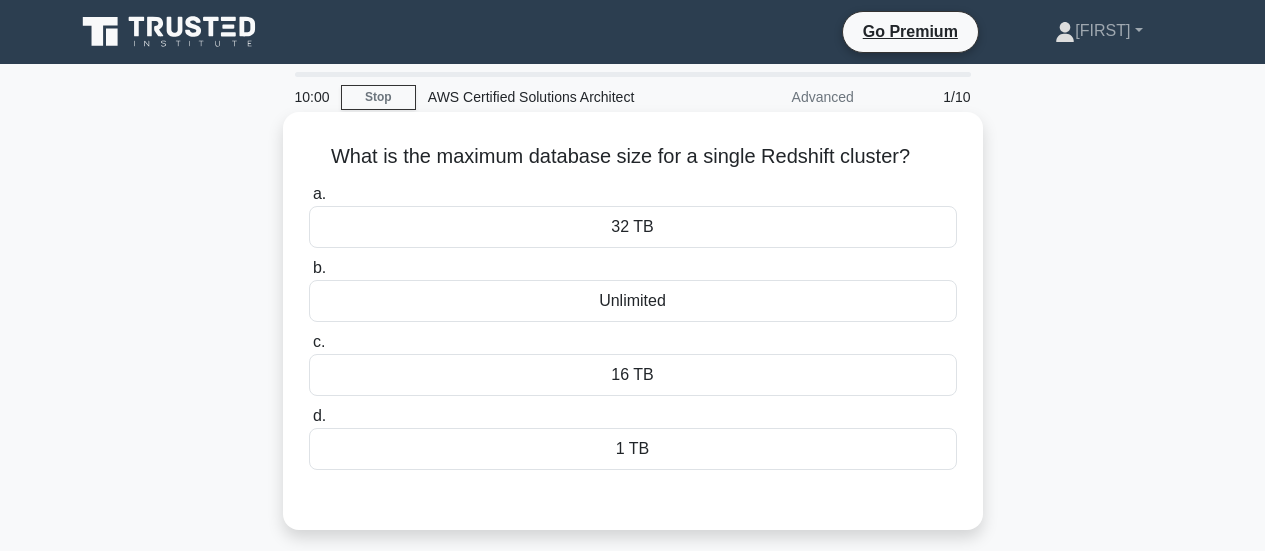 scroll, scrollTop: 0, scrollLeft: 0, axis: both 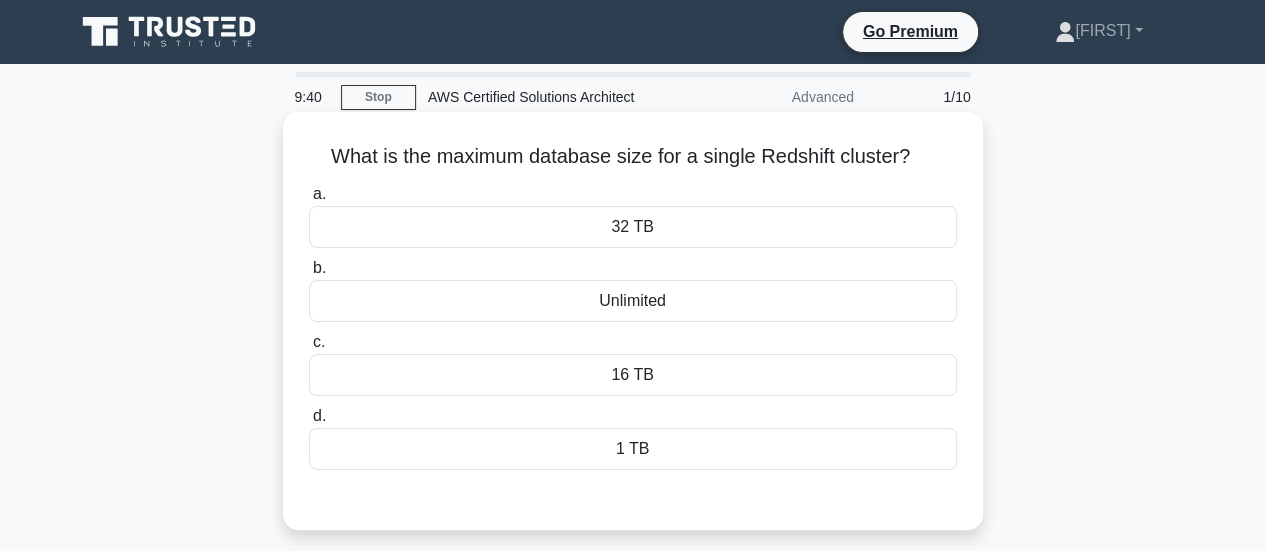 click on "Unlimited" at bounding box center (633, 301) 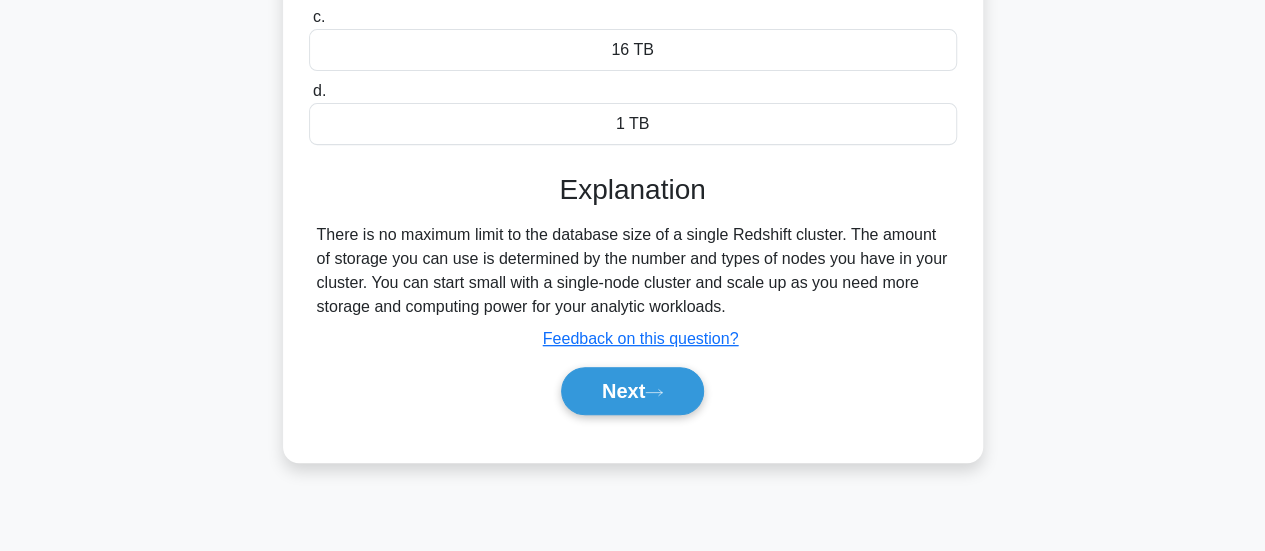 scroll, scrollTop: 334, scrollLeft: 0, axis: vertical 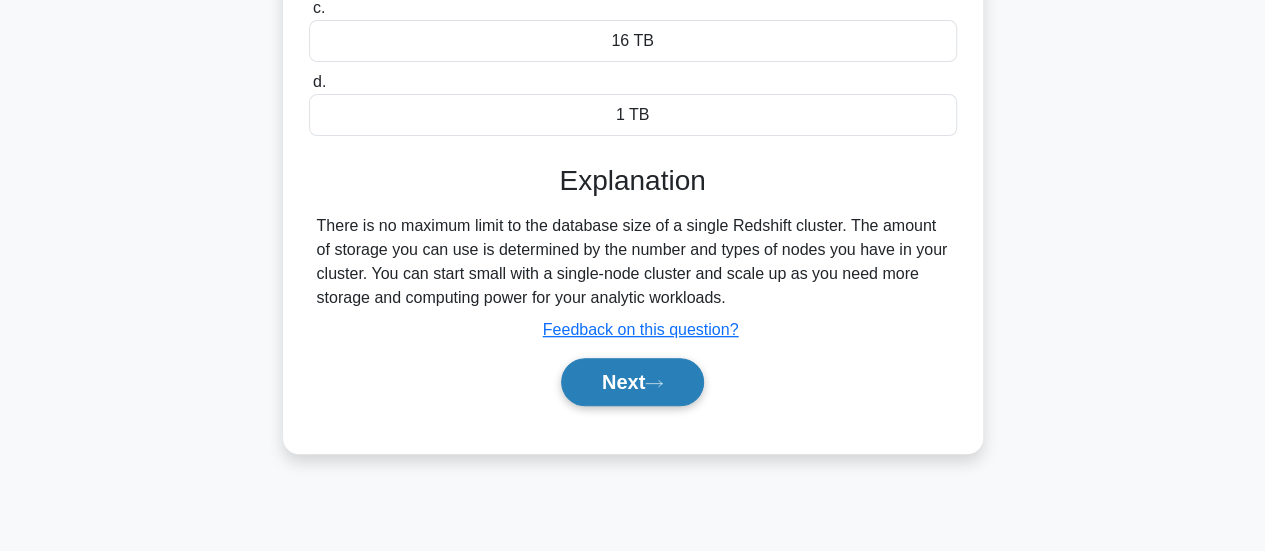 click on "Next" at bounding box center (632, 382) 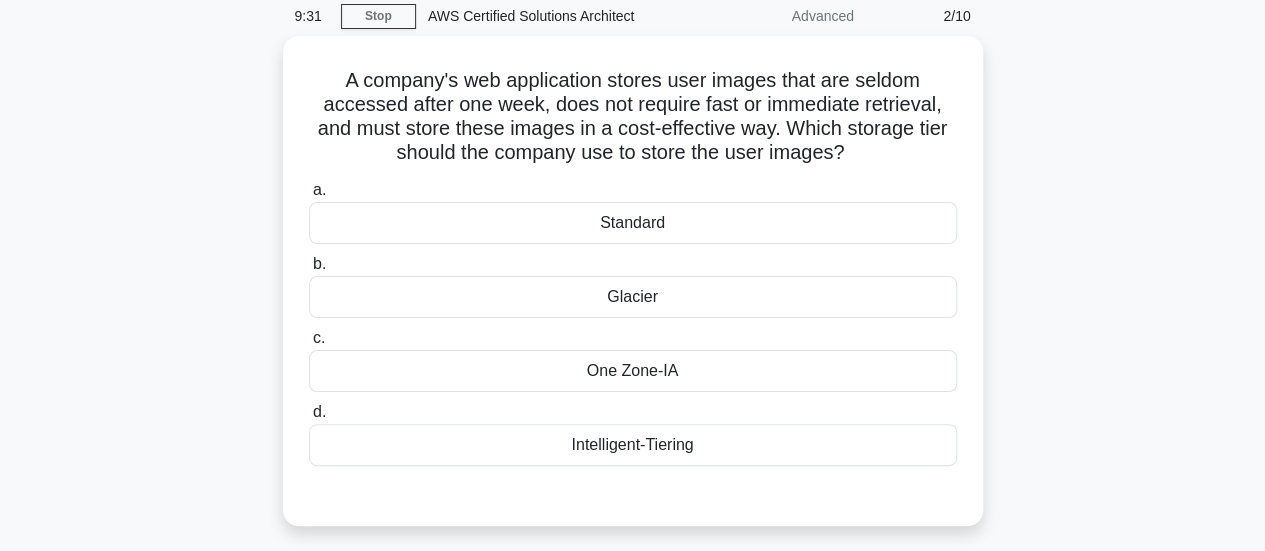 scroll, scrollTop: 71, scrollLeft: 0, axis: vertical 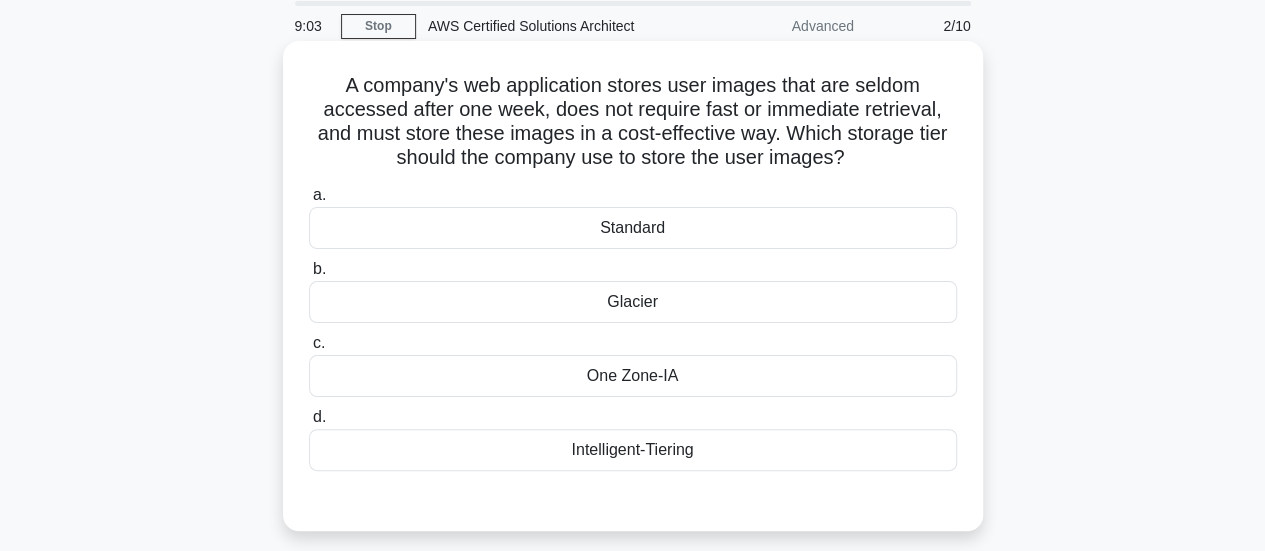 click on "Intelligent-Tiering" at bounding box center [633, 450] 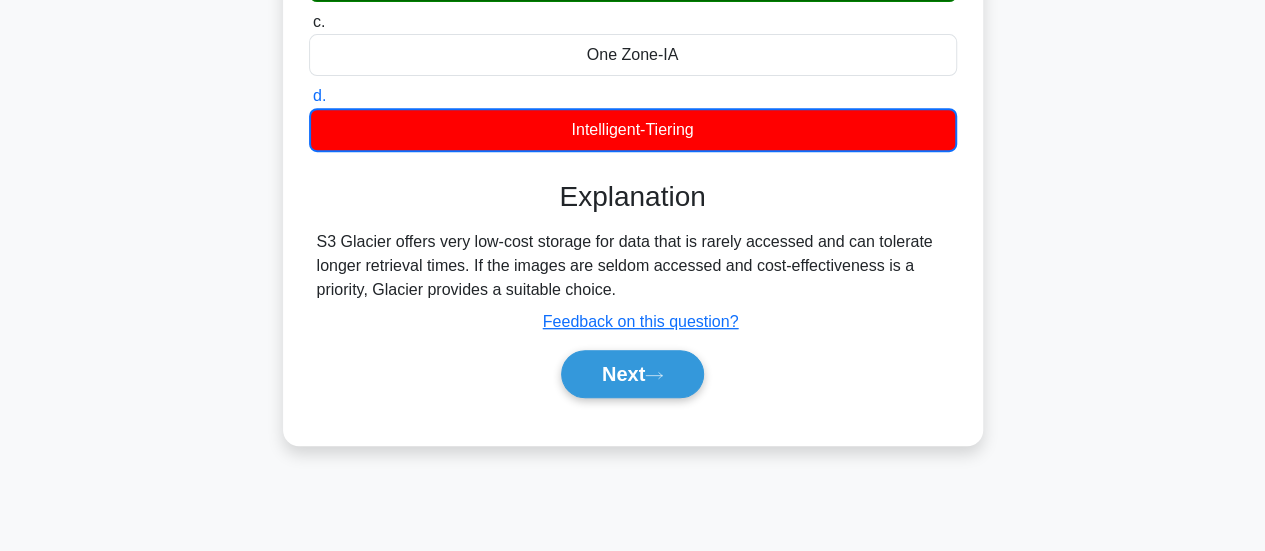 scroll, scrollTop: 416, scrollLeft: 0, axis: vertical 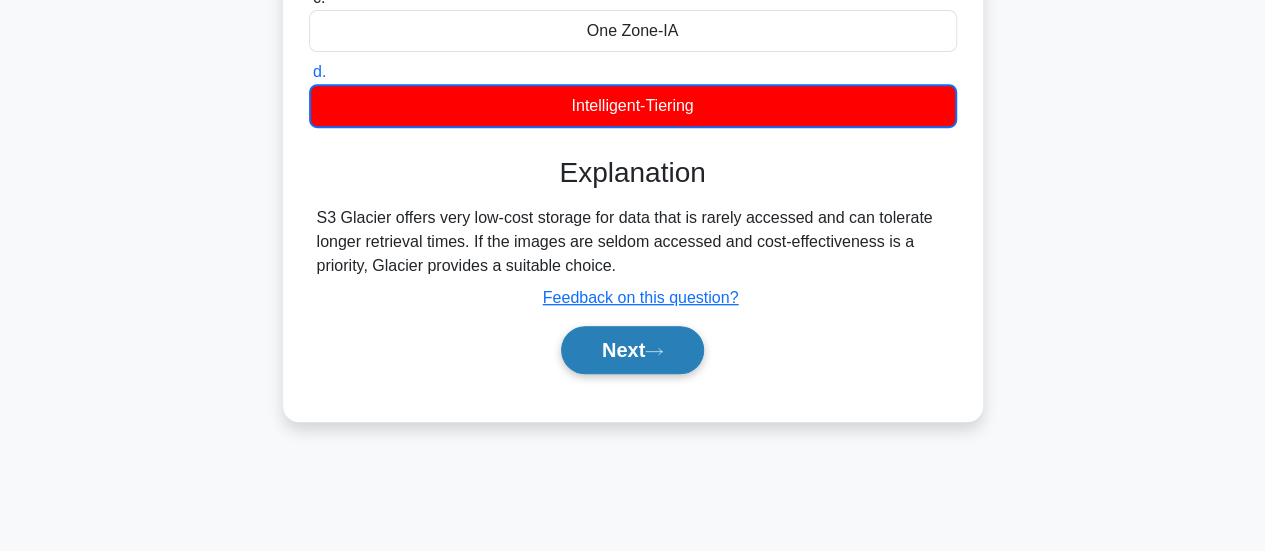 click on "Next" at bounding box center [632, 350] 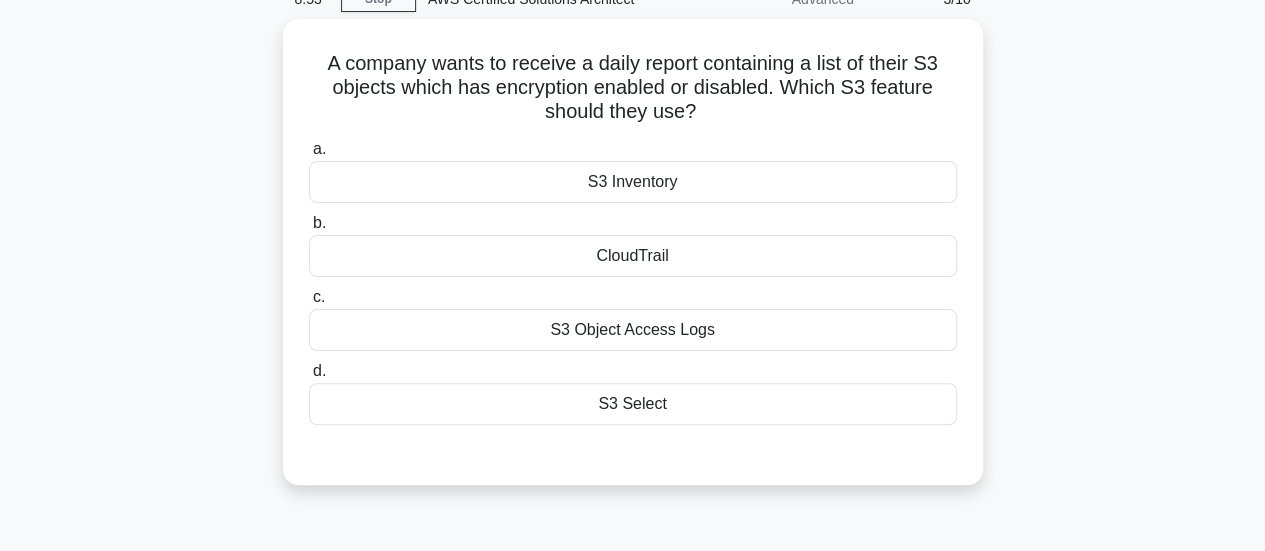 scroll, scrollTop: 96, scrollLeft: 0, axis: vertical 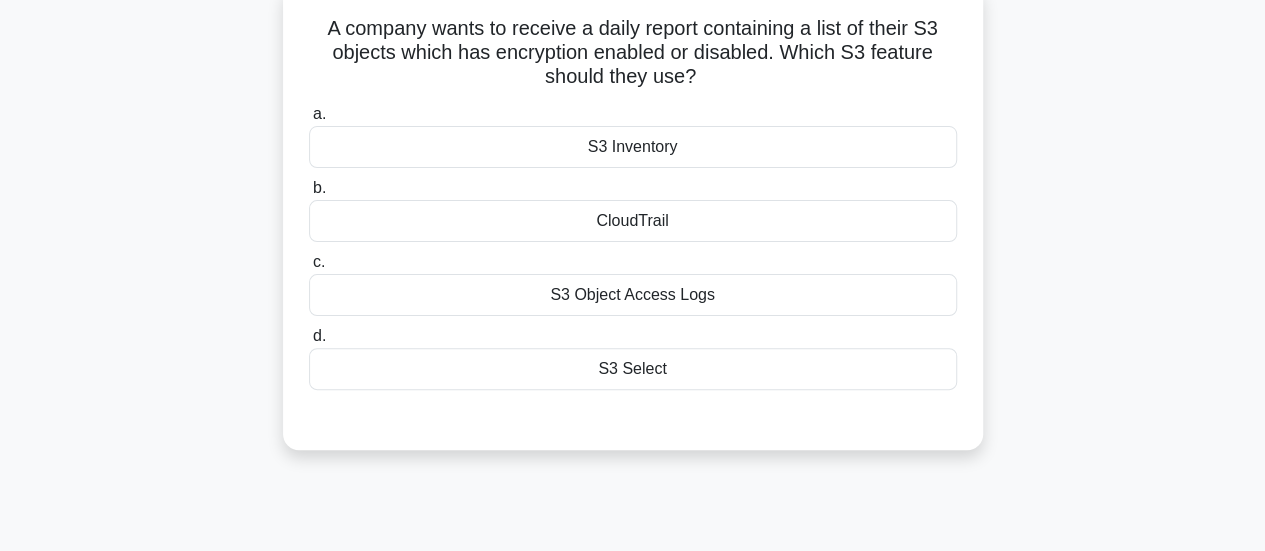 click on "S3 Object Access Logs" at bounding box center (633, 295) 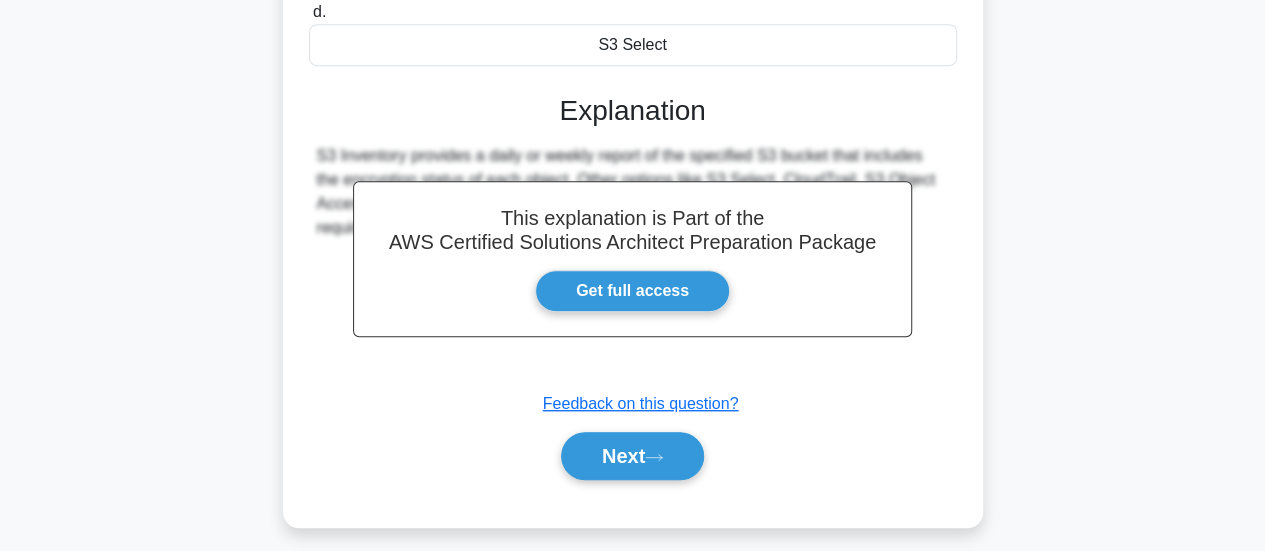 scroll, scrollTop: 529, scrollLeft: 0, axis: vertical 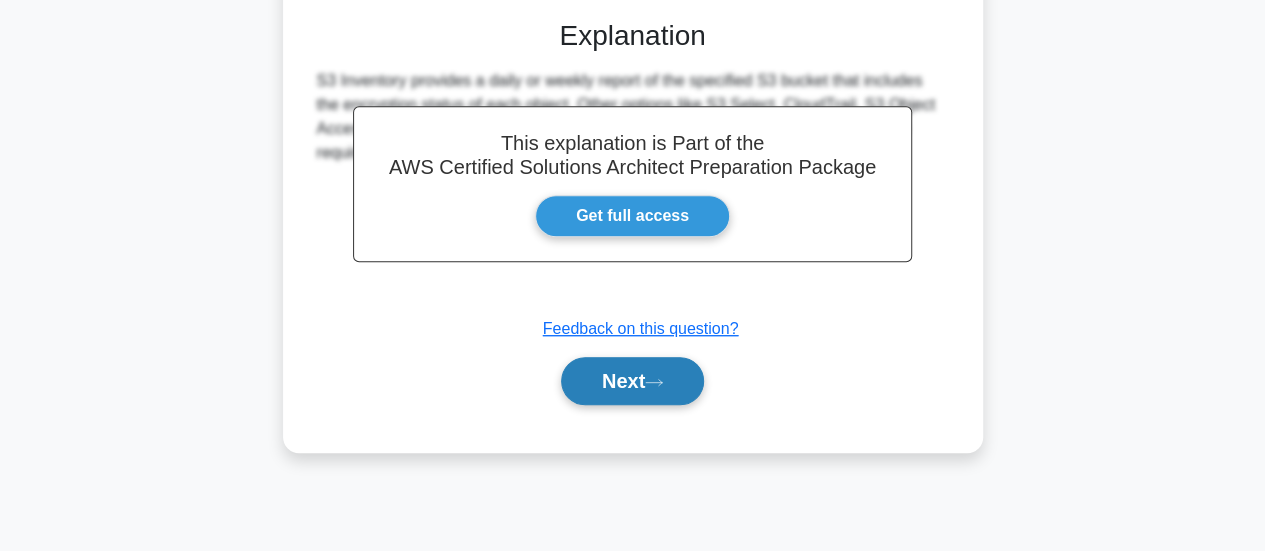 click 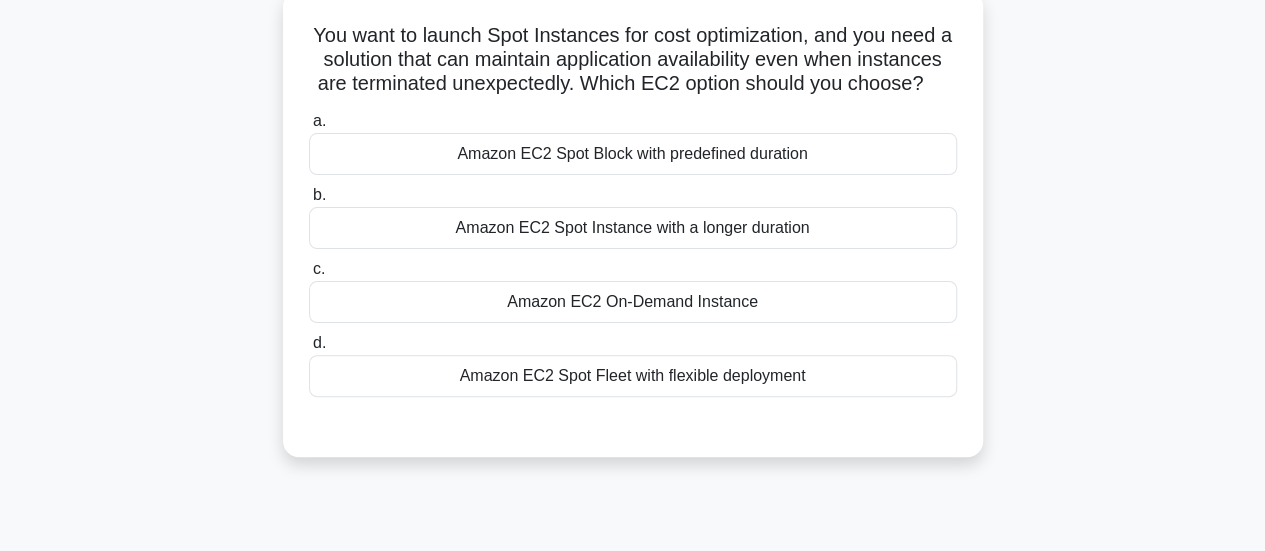 scroll, scrollTop: 119, scrollLeft: 0, axis: vertical 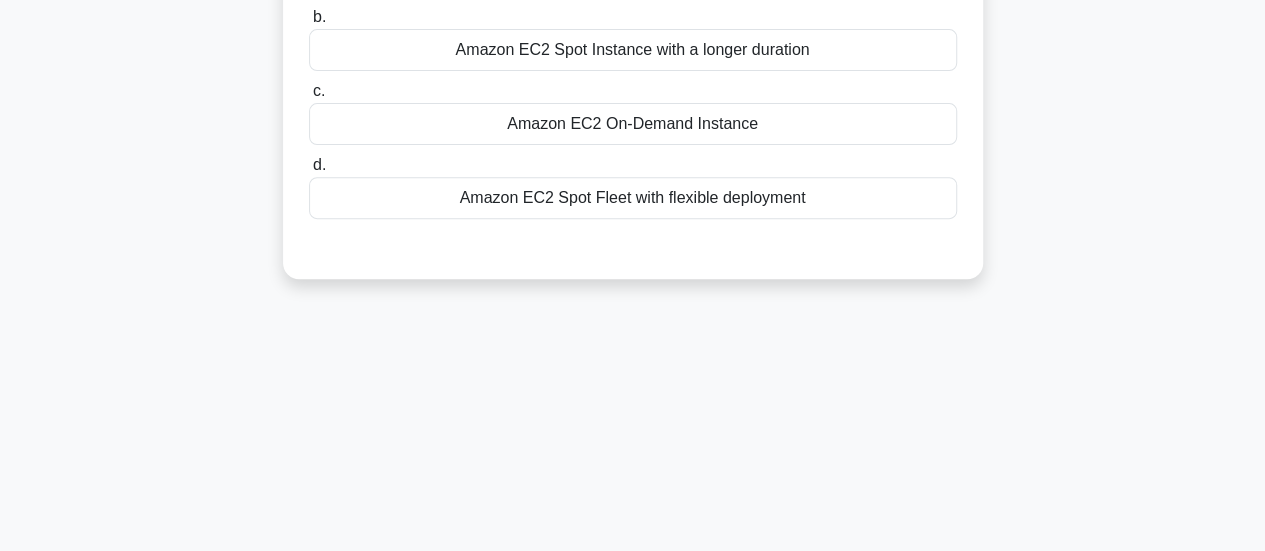 click on "Amazon EC2 On-Demand Instance" at bounding box center (633, 124) 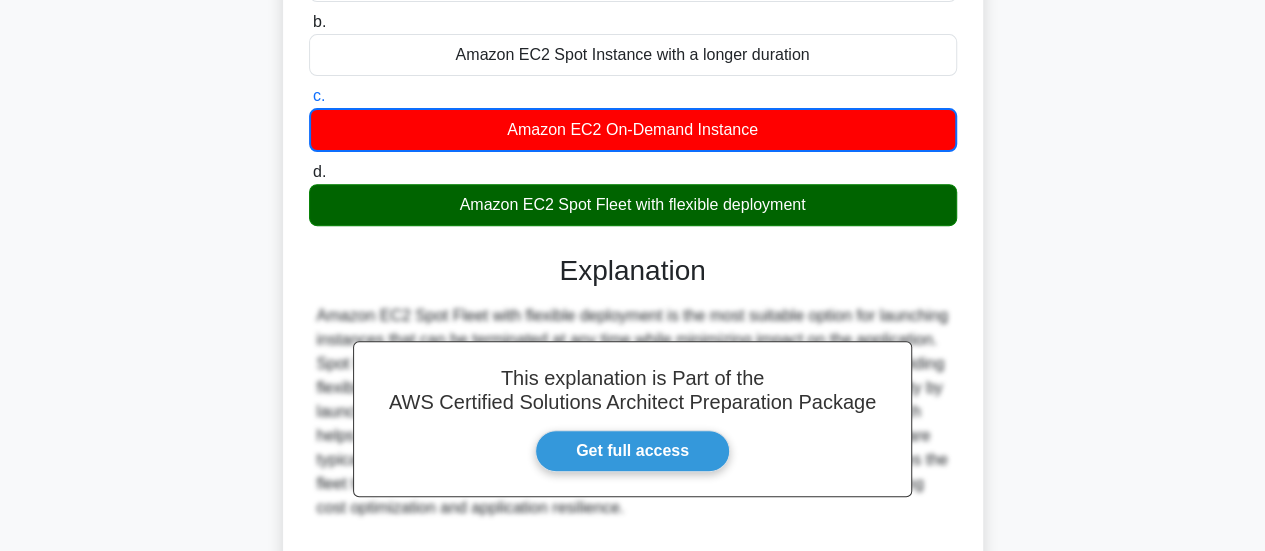 scroll, scrollTop: 529, scrollLeft: 0, axis: vertical 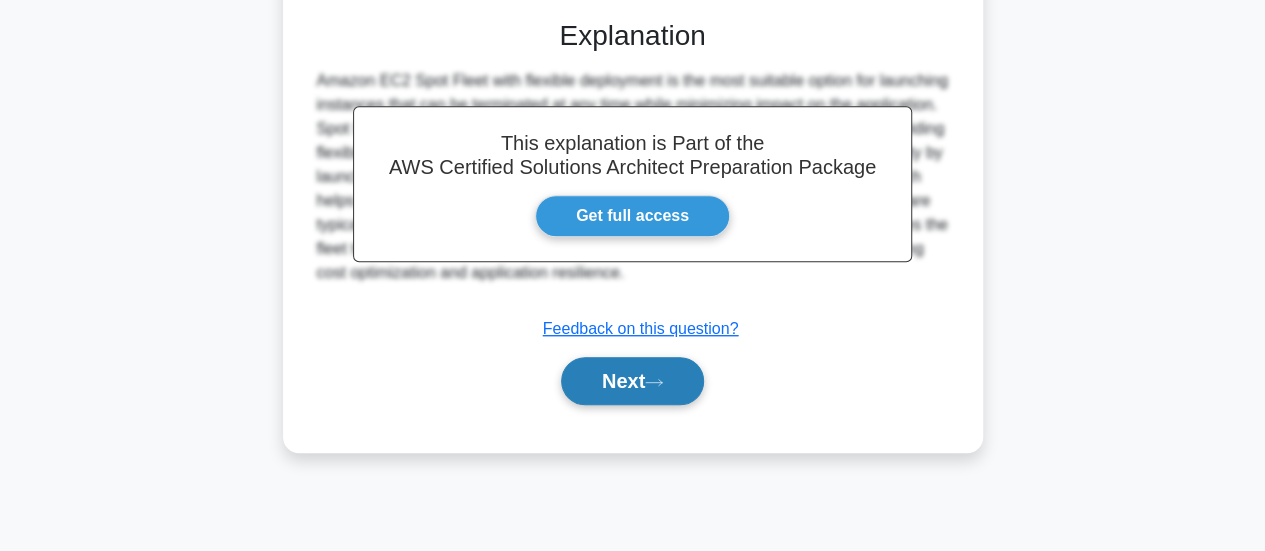 click on "Next" at bounding box center (632, 381) 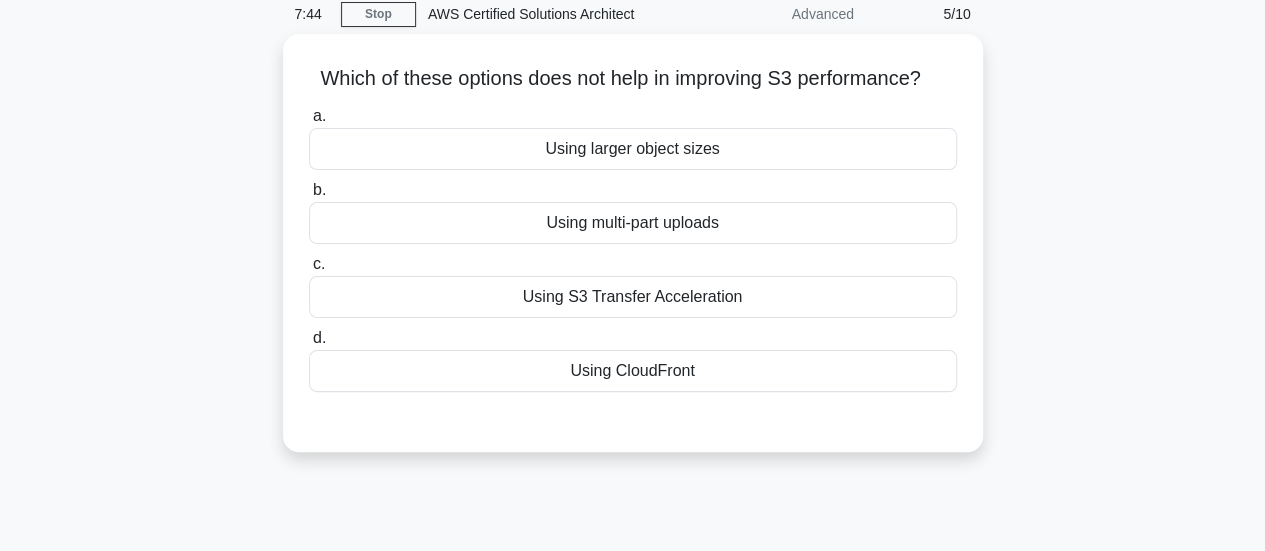 scroll, scrollTop: 78, scrollLeft: 0, axis: vertical 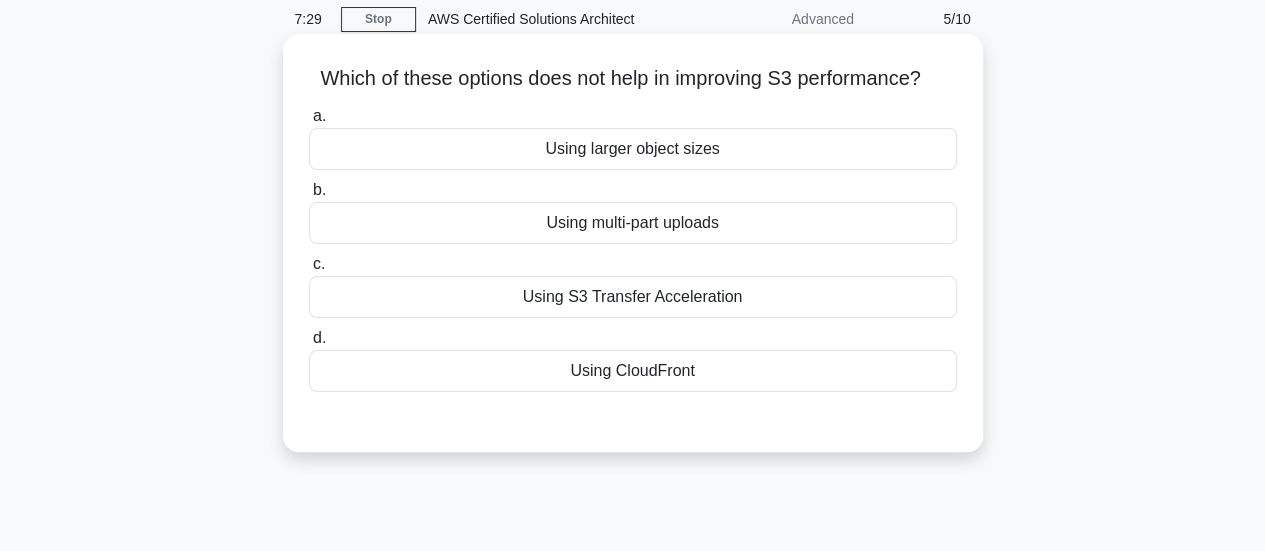 click on "Using S3 Transfer Acceleration" at bounding box center [633, 297] 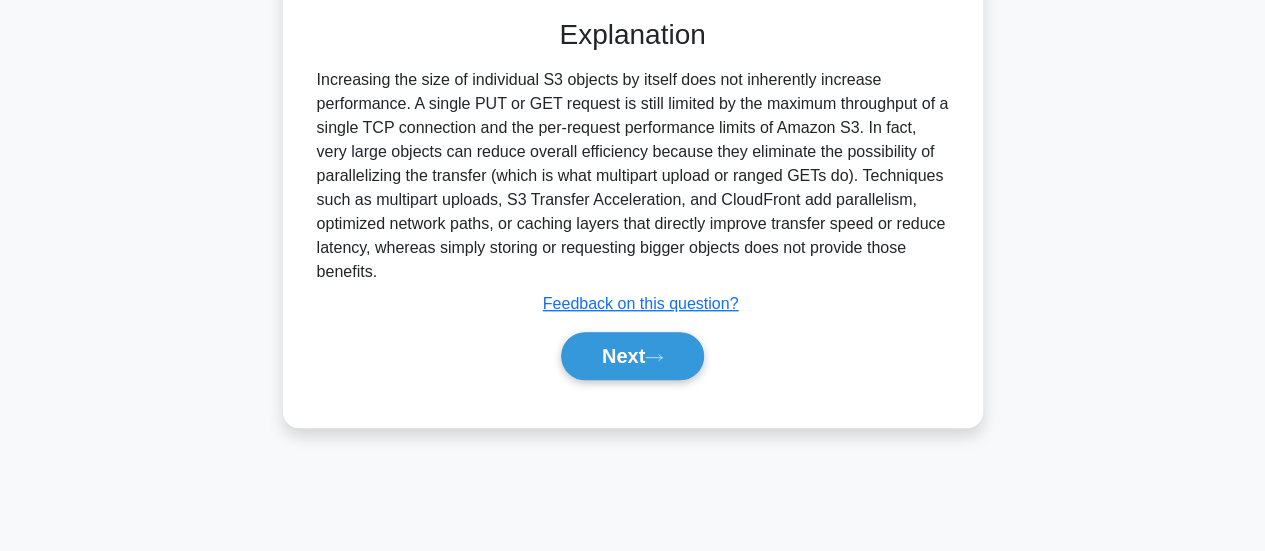 scroll, scrollTop: 488, scrollLeft: 0, axis: vertical 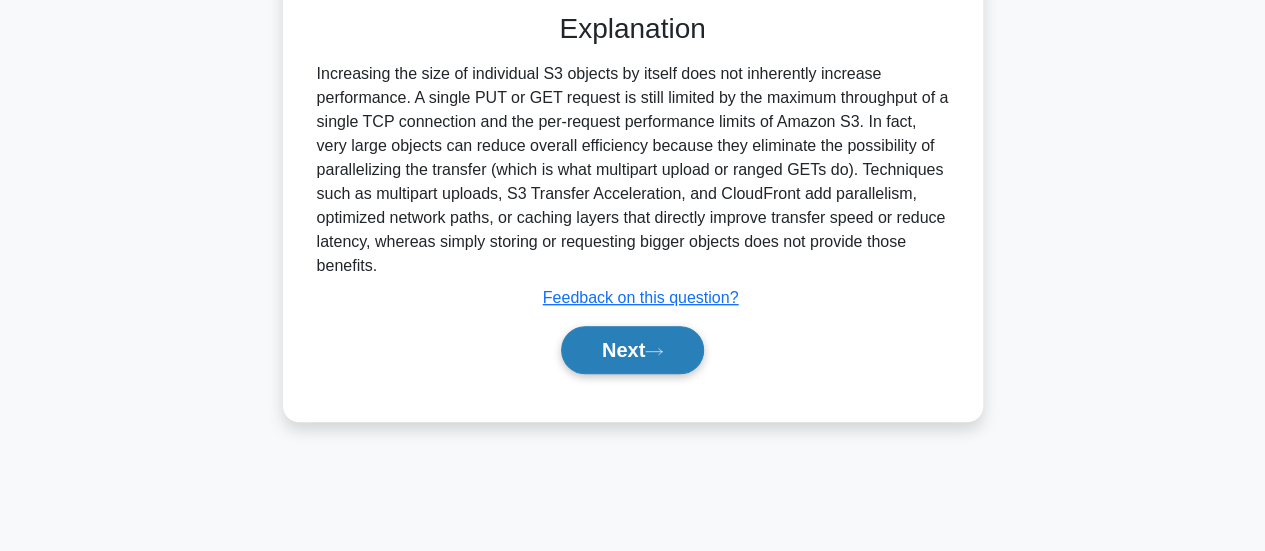 click on "Next" at bounding box center (632, 350) 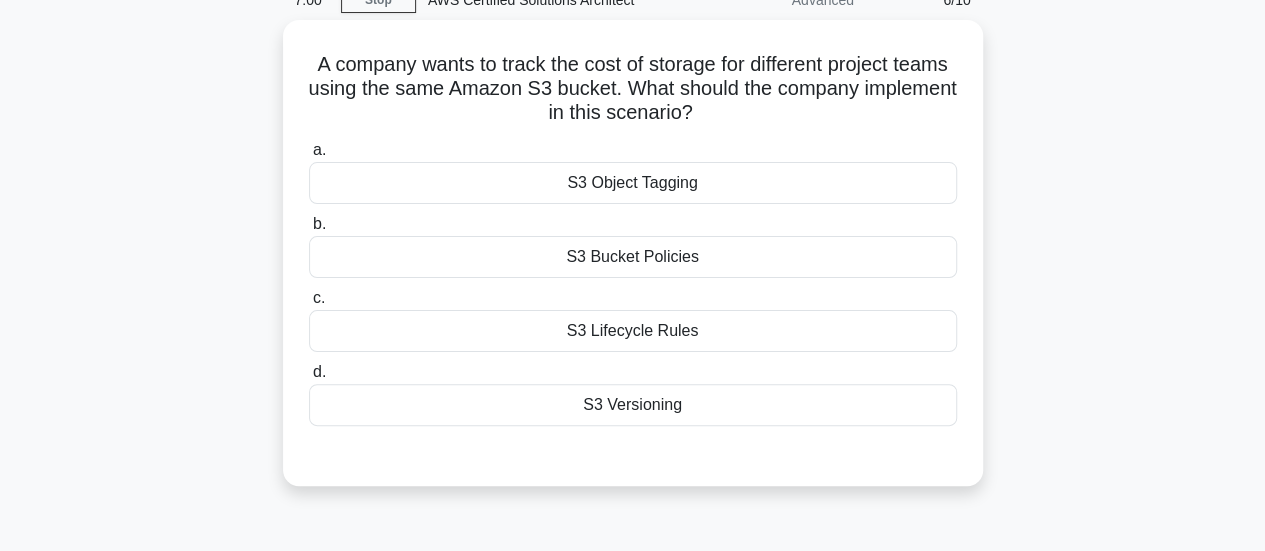 scroll, scrollTop: 91, scrollLeft: 0, axis: vertical 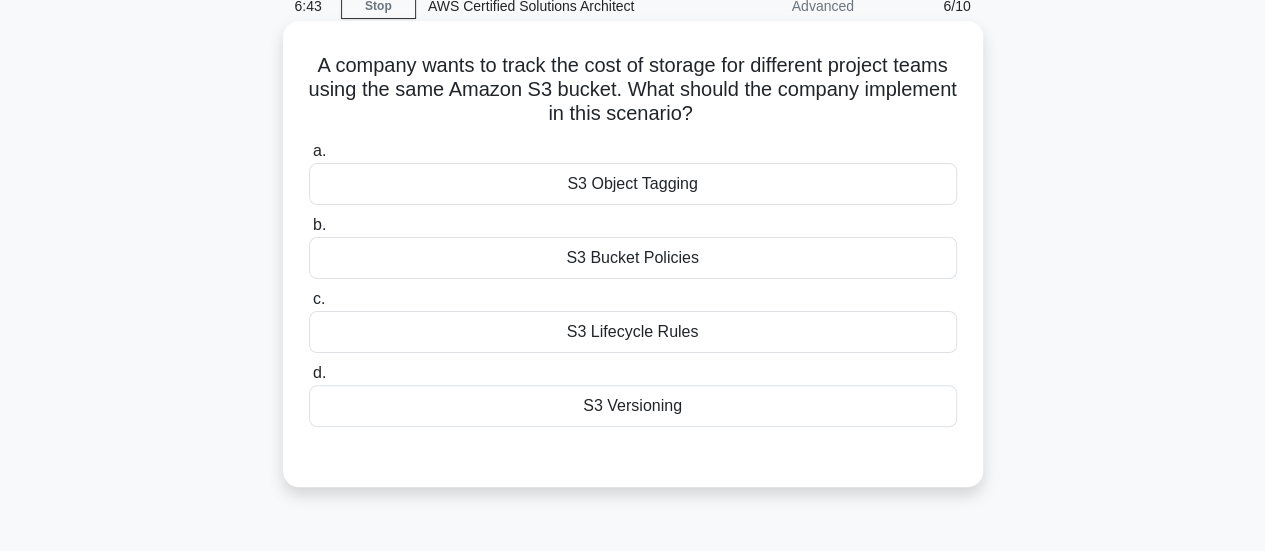 click on "S3 Object Tagging" at bounding box center (633, 184) 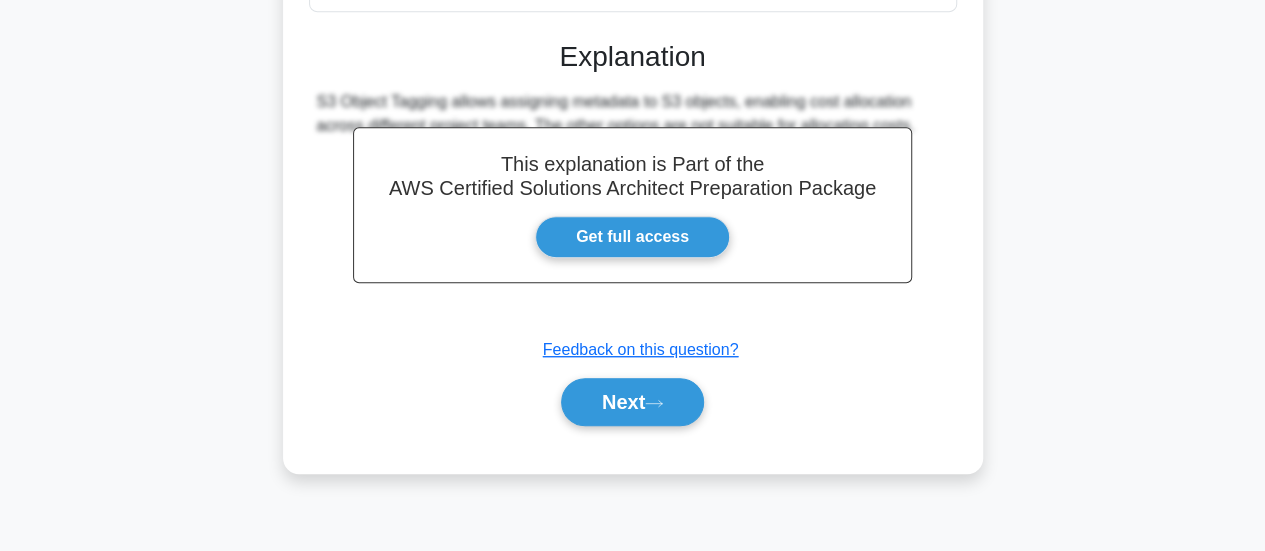 scroll, scrollTop: 529, scrollLeft: 0, axis: vertical 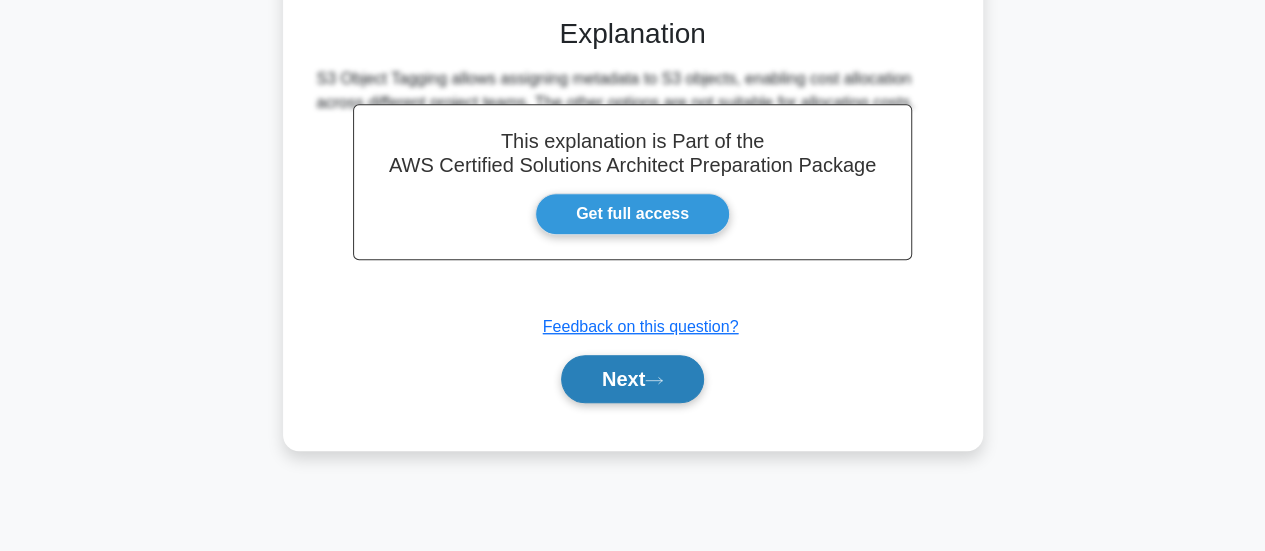 click 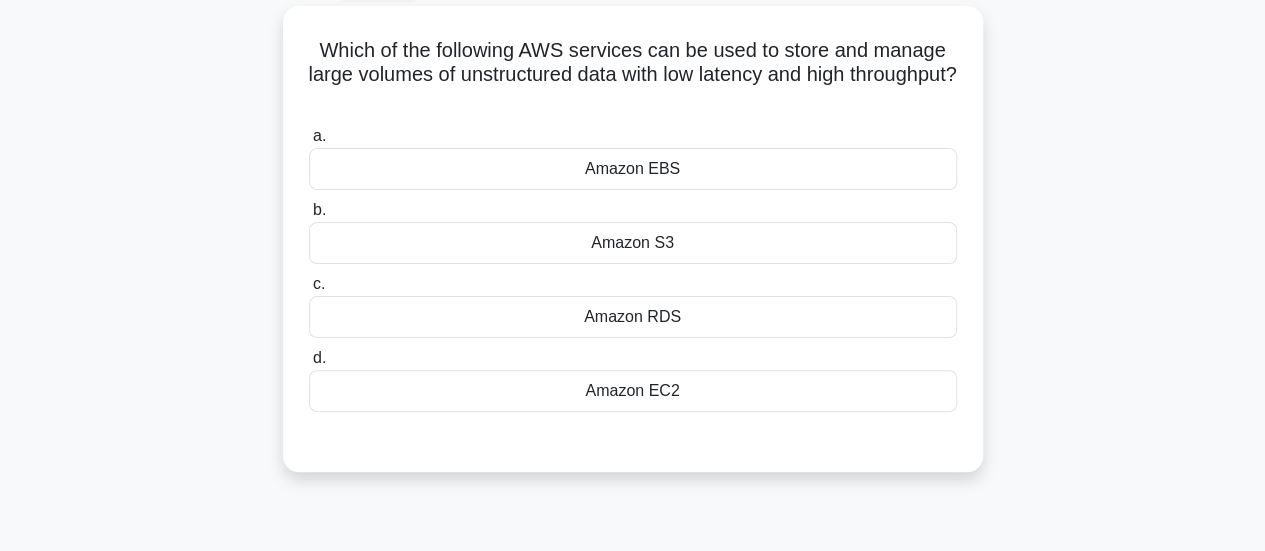 scroll, scrollTop: 106, scrollLeft: 0, axis: vertical 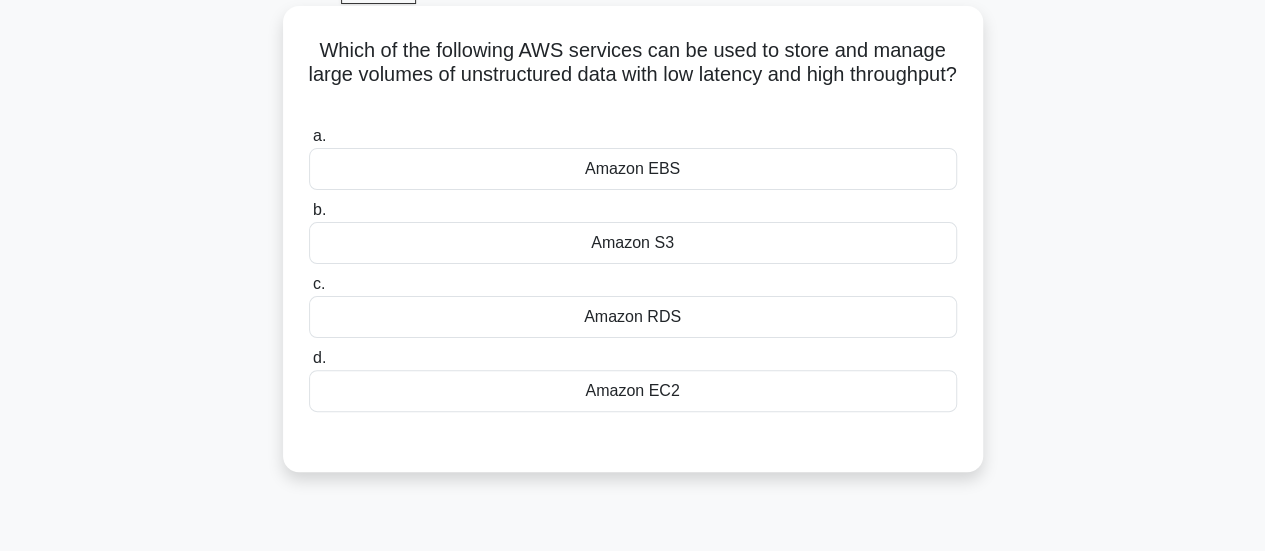 click on "Amazon S3" at bounding box center [633, 243] 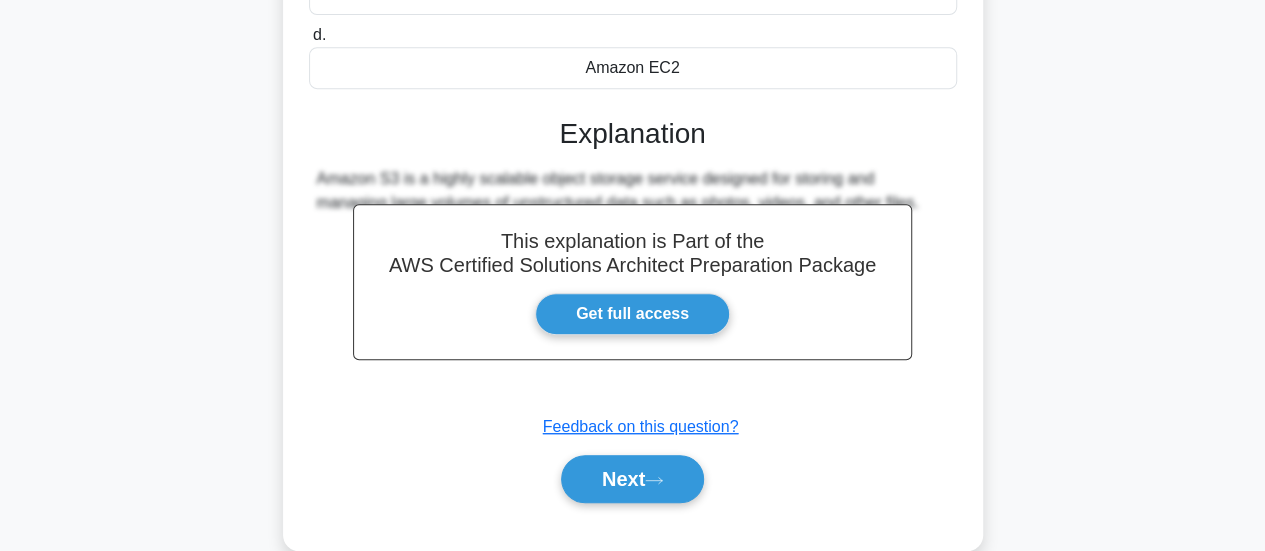 scroll, scrollTop: 444, scrollLeft: 0, axis: vertical 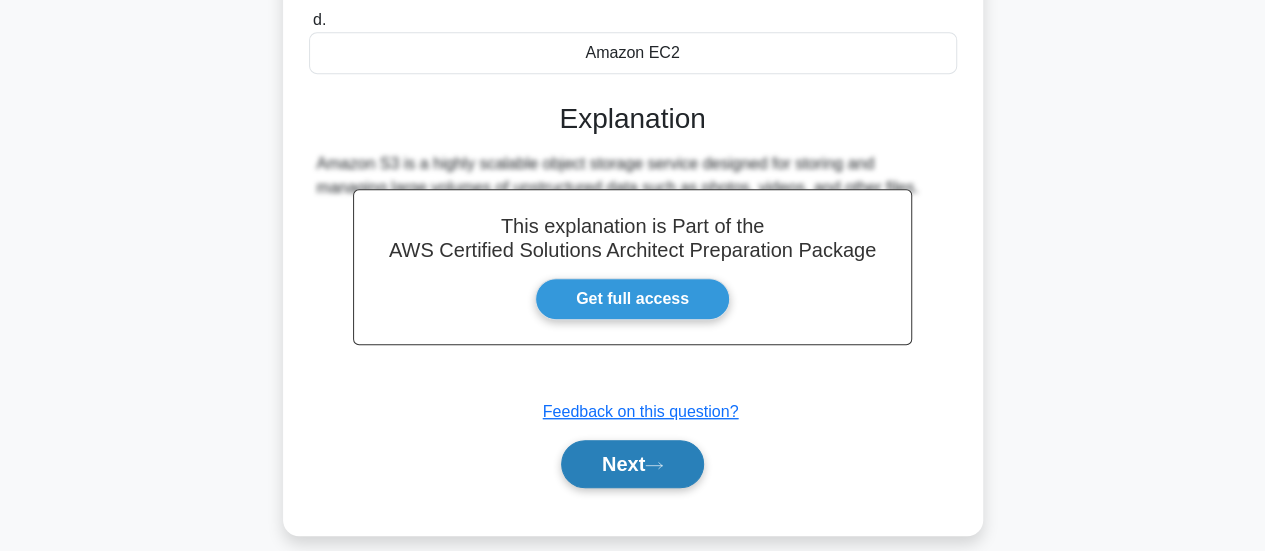 click on "Next" at bounding box center [632, 464] 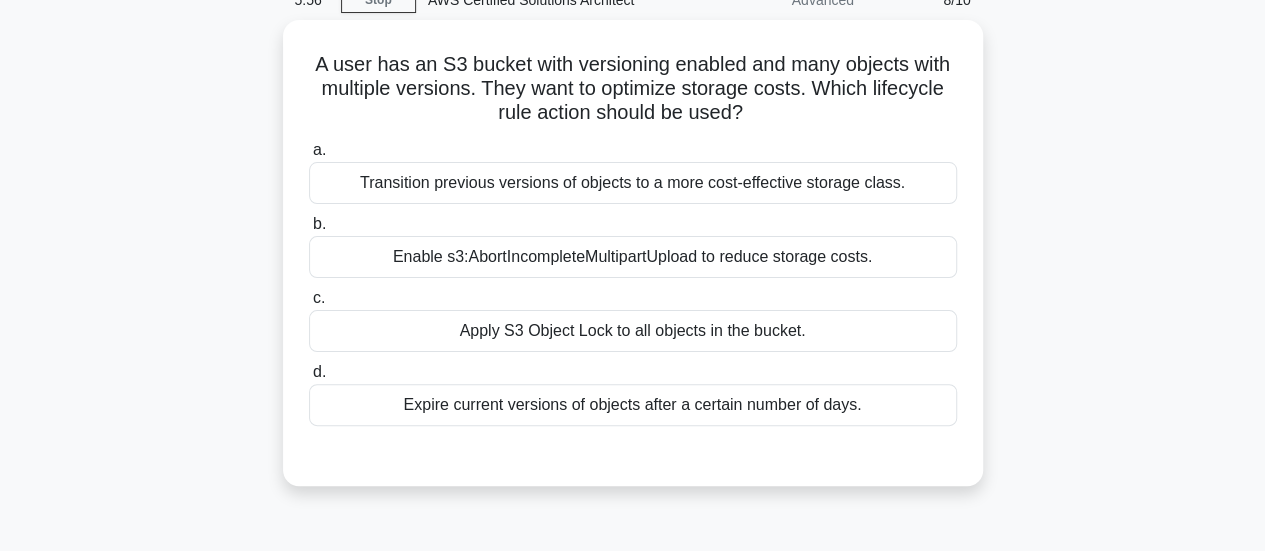 scroll, scrollTop: 96, scrollLeft: 0, axis: vertical 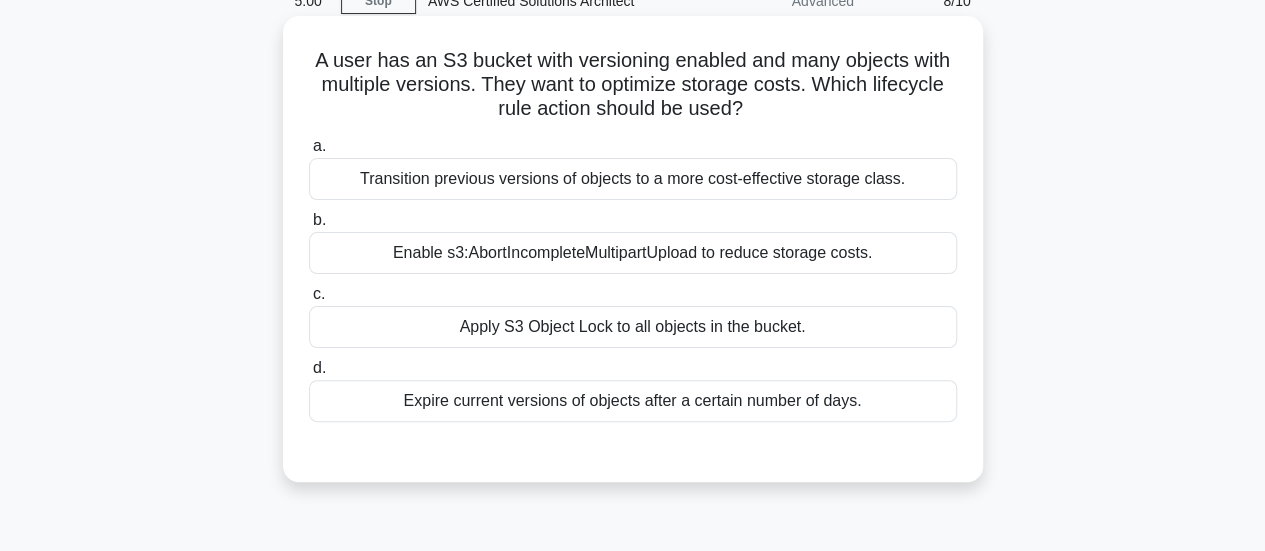 click on "Transition previous versions of objects to a more cost-effective storage class." at bounding box center (633, 179) 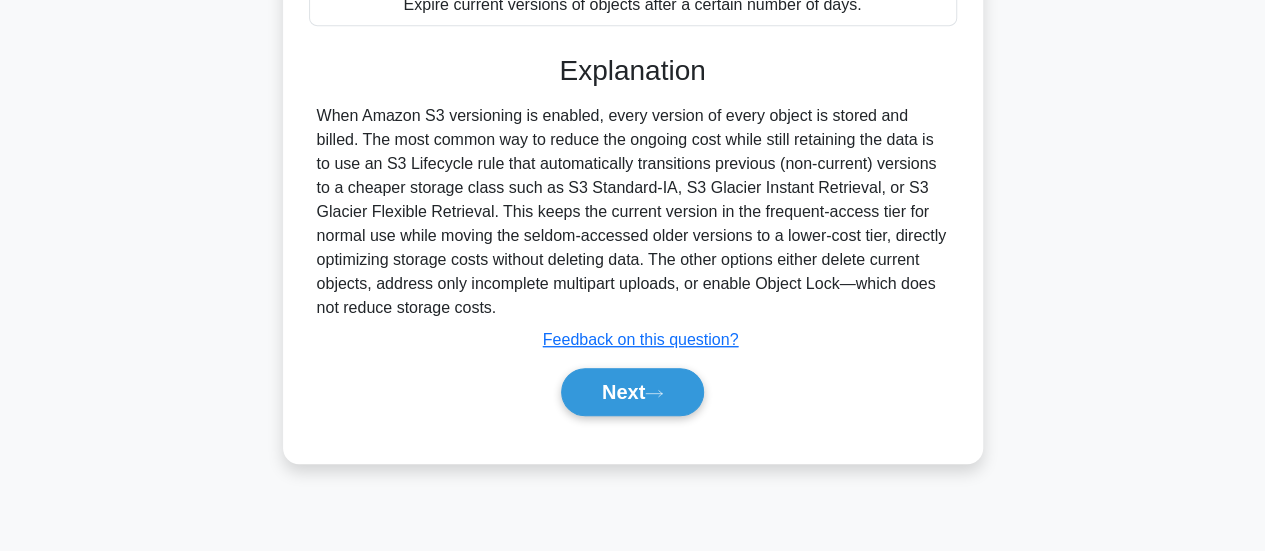 scroll, scrollTop: 522, scrollLeft: 0, axis: vertical 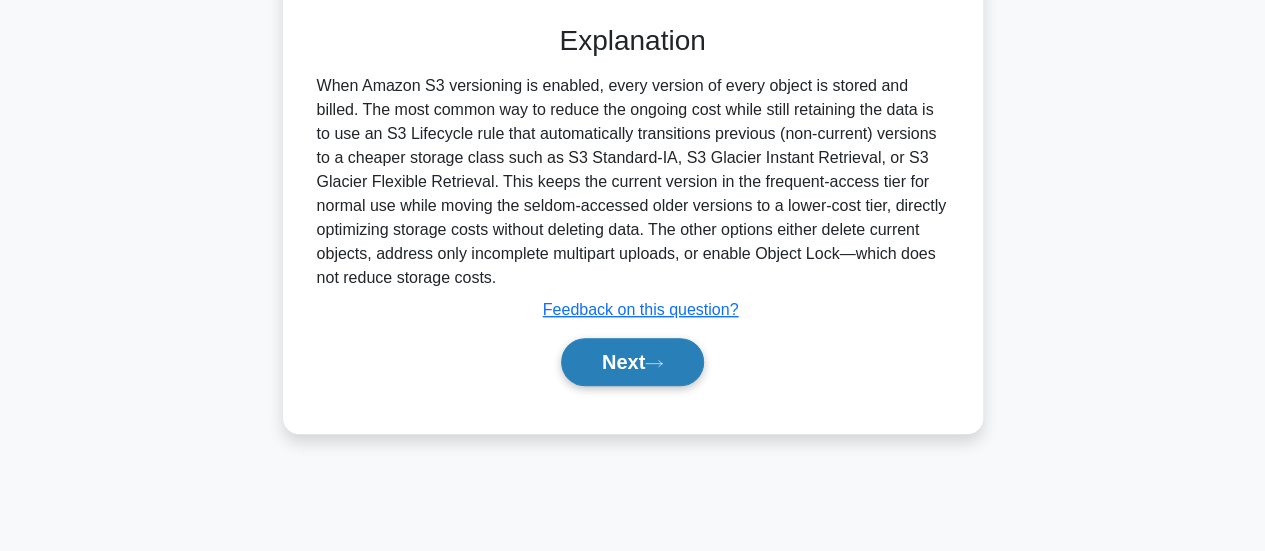 click on "Next" at bounding box center (632, 362) 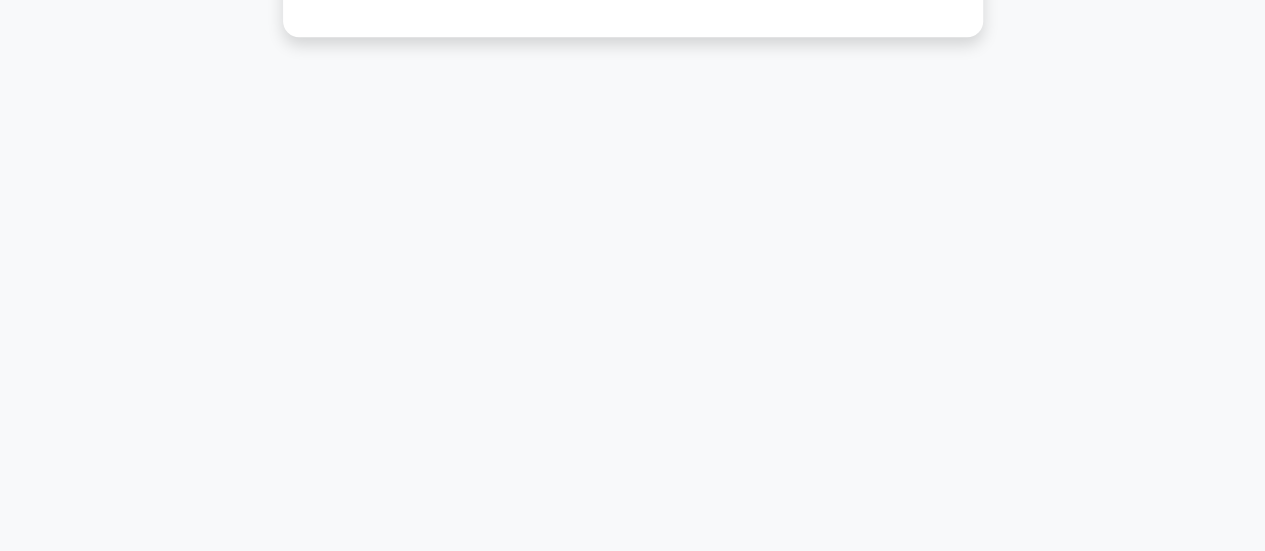 click on "4:55
Stop
AWS Certified Solutions Architect
Advanced
9/10
Which of the following instance types is not available in the AWS Free Tier?
.spinner_0XTQ{transform-origin:center;animation:spinner_y6GP .75s linear infinite}@keyframes spinner_y6GP{100%{transform:rotate(360deg)}}
a.
b. c. d." at bounding box center (632, 50) 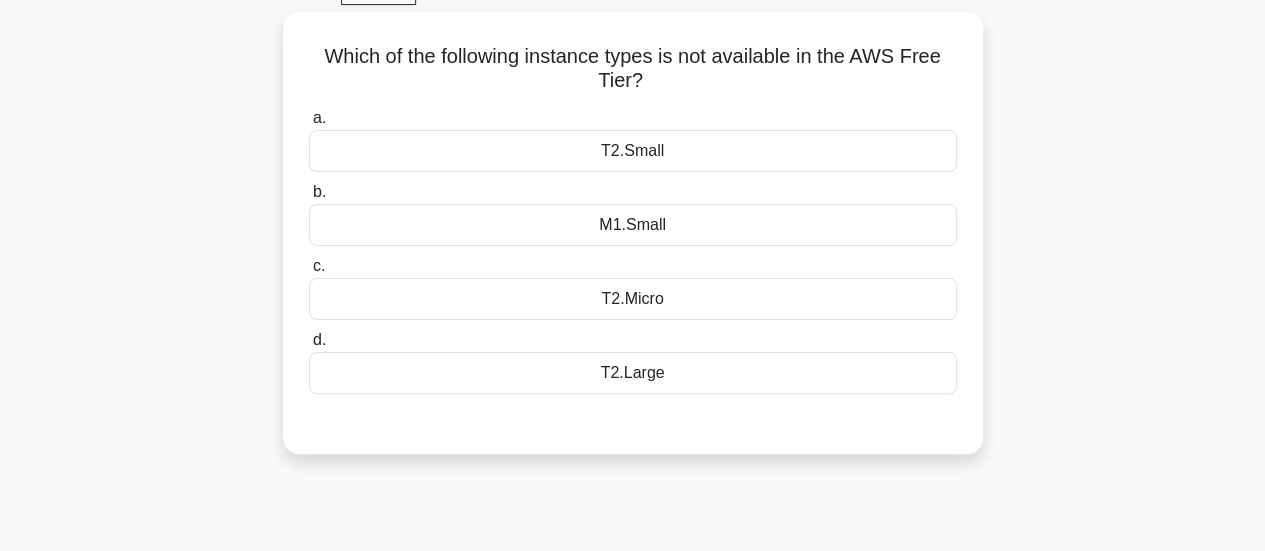 scroll, scrollTop: 104, scrollLeft: 0, axis: vertical 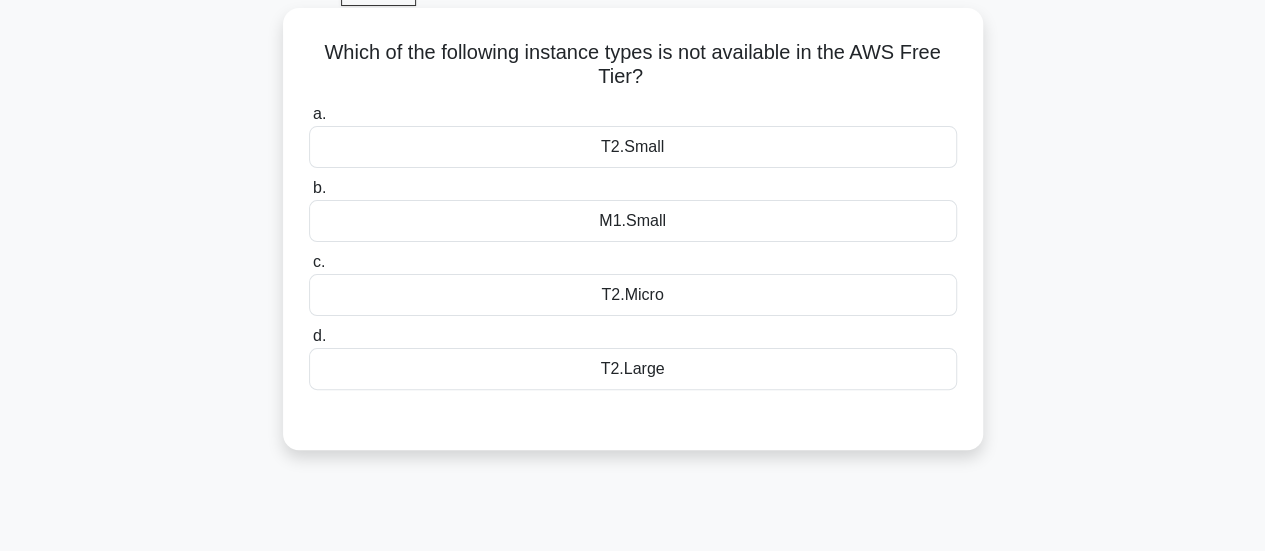 click on "T2.Large" at bounding box center [633, 369] 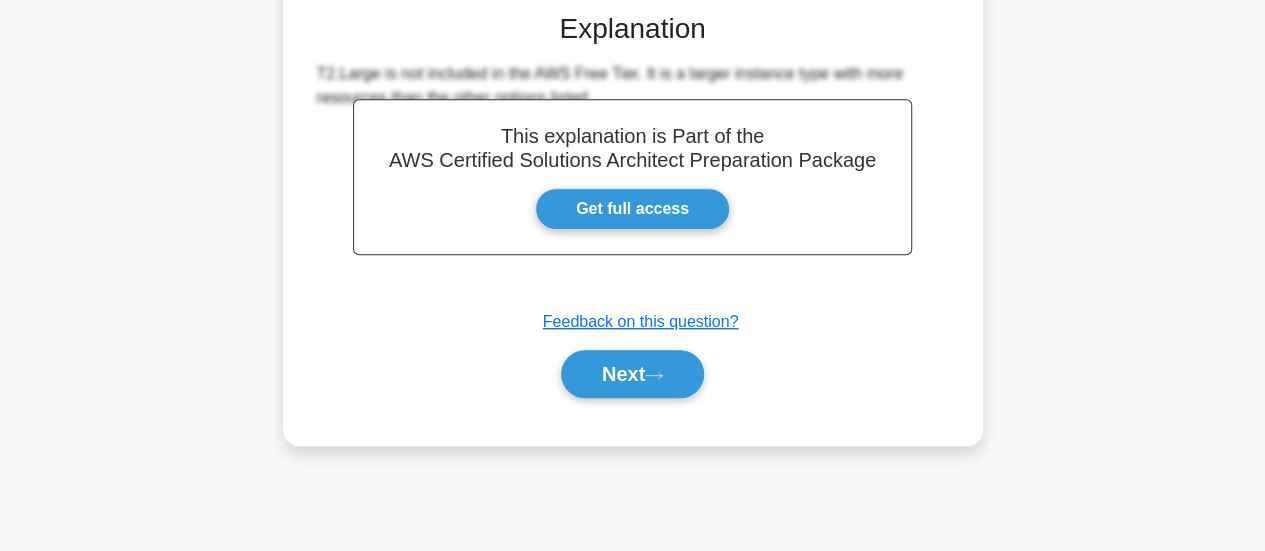 scroll, scrollTop: 510, scrollLeft: 0, axis: vertical 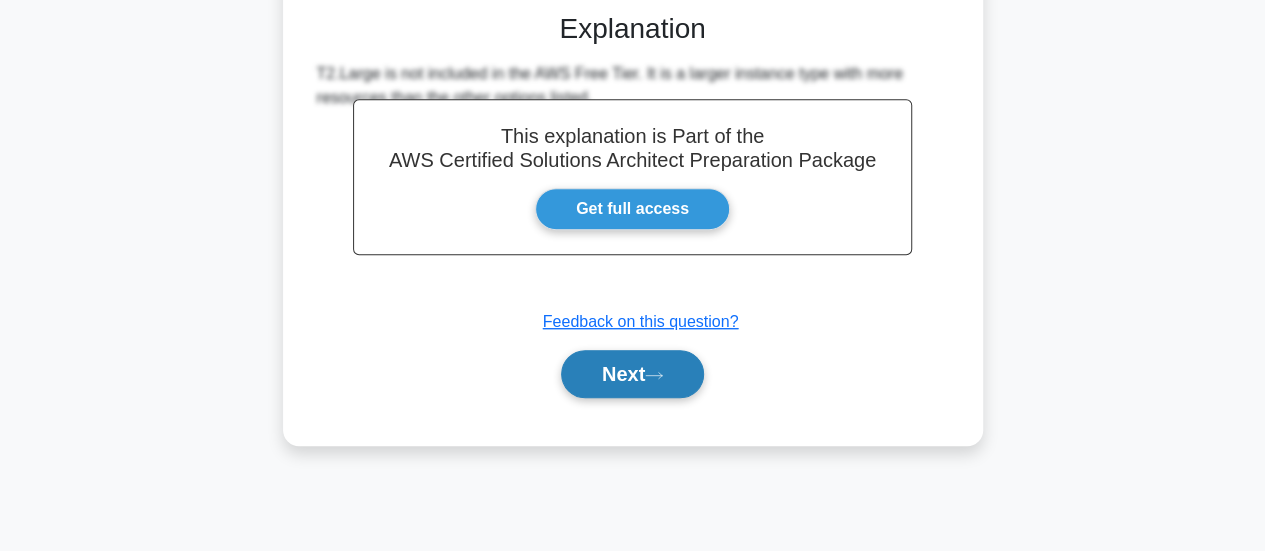 click 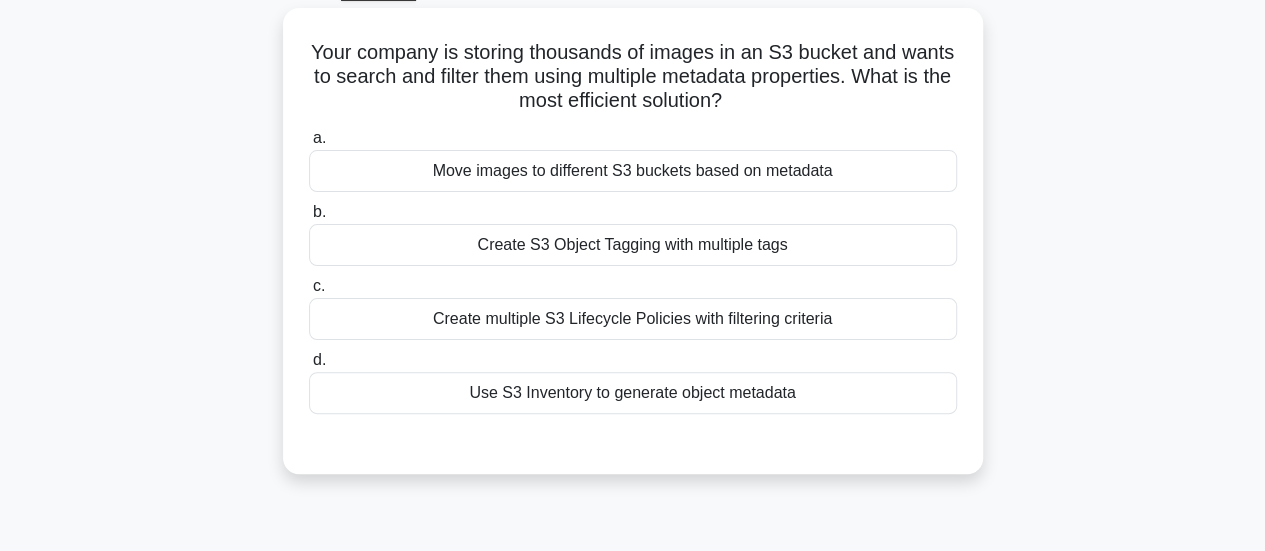 scroll, scrollTop: 108, scrollLeft: 0, axis: vertical 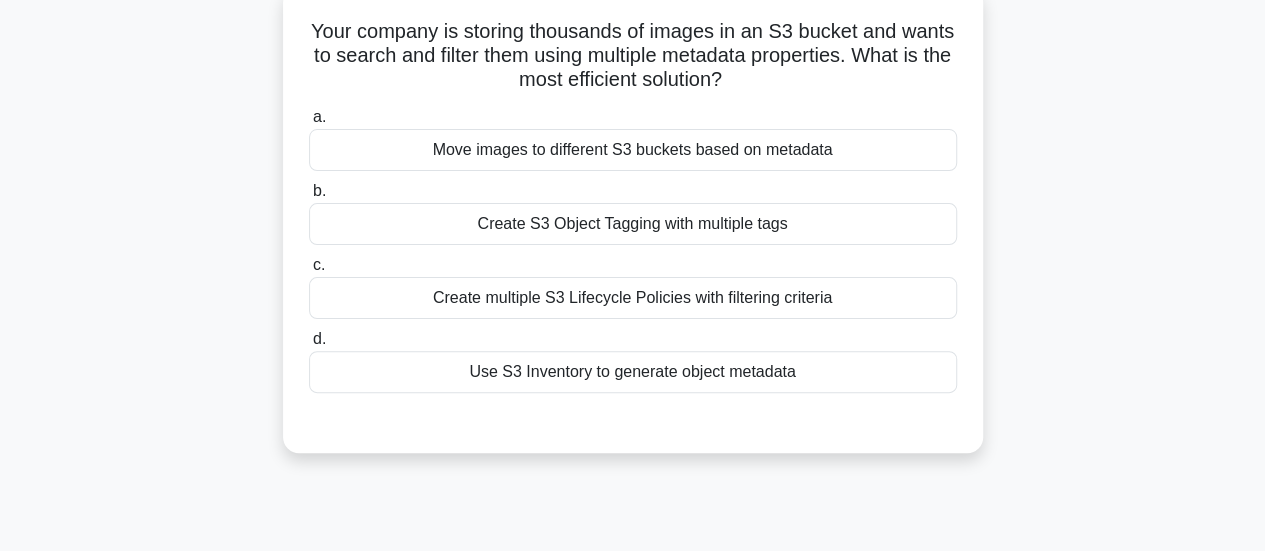 click on "Use S3 Inventory to generate object metadata" at bounding box center [633, 372] 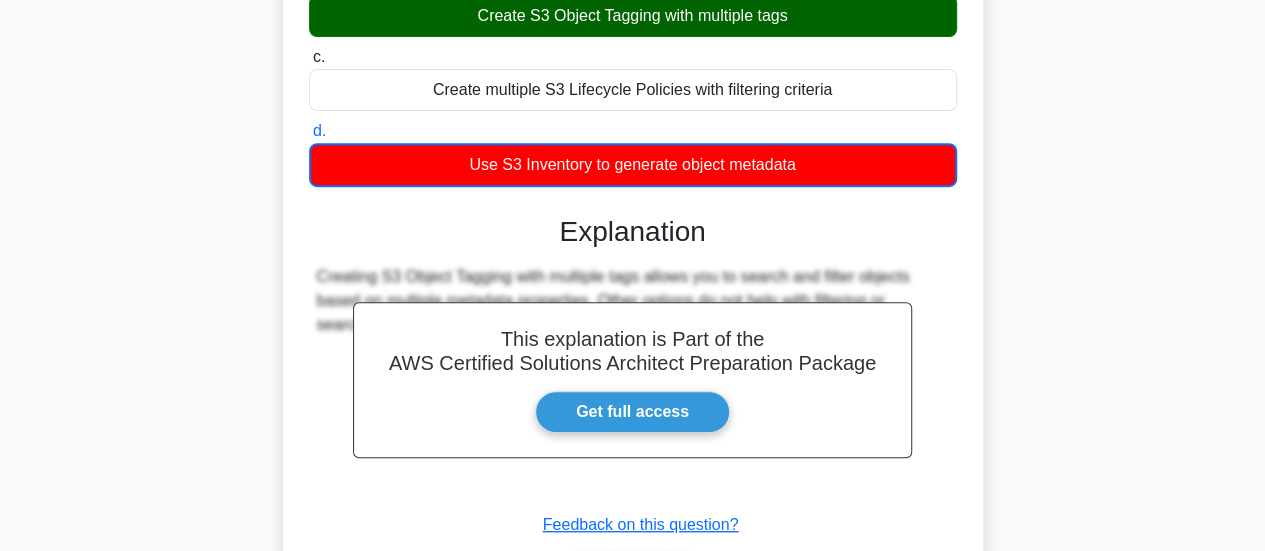 scroll, scrollTop: 529, scrollLeft: 0, axis: vertical 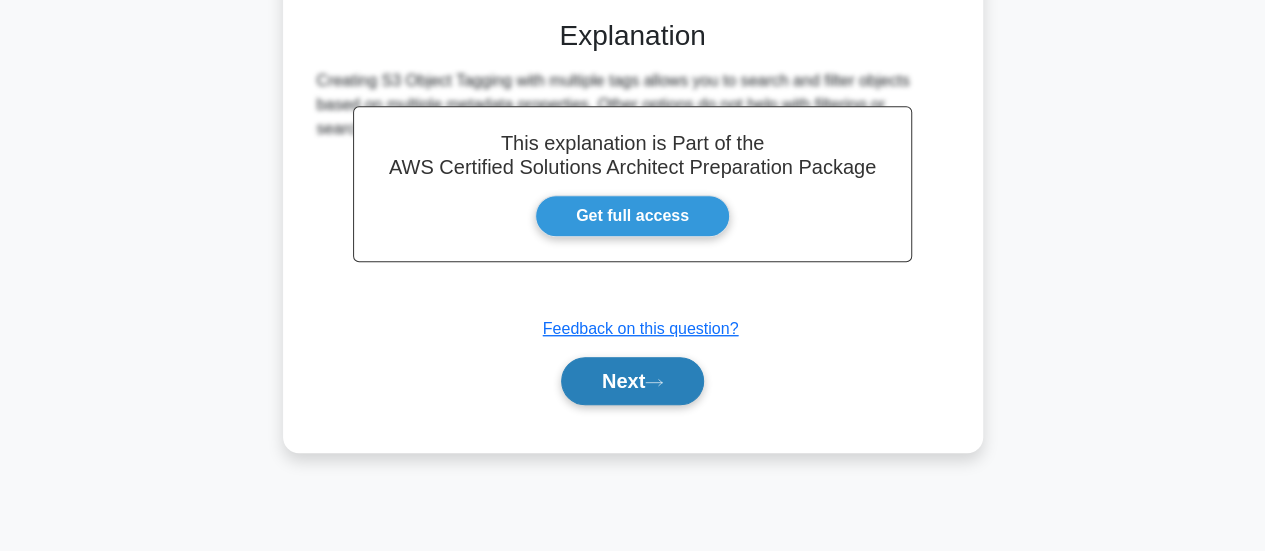 click on "Next" at bounding box center (632, 381) 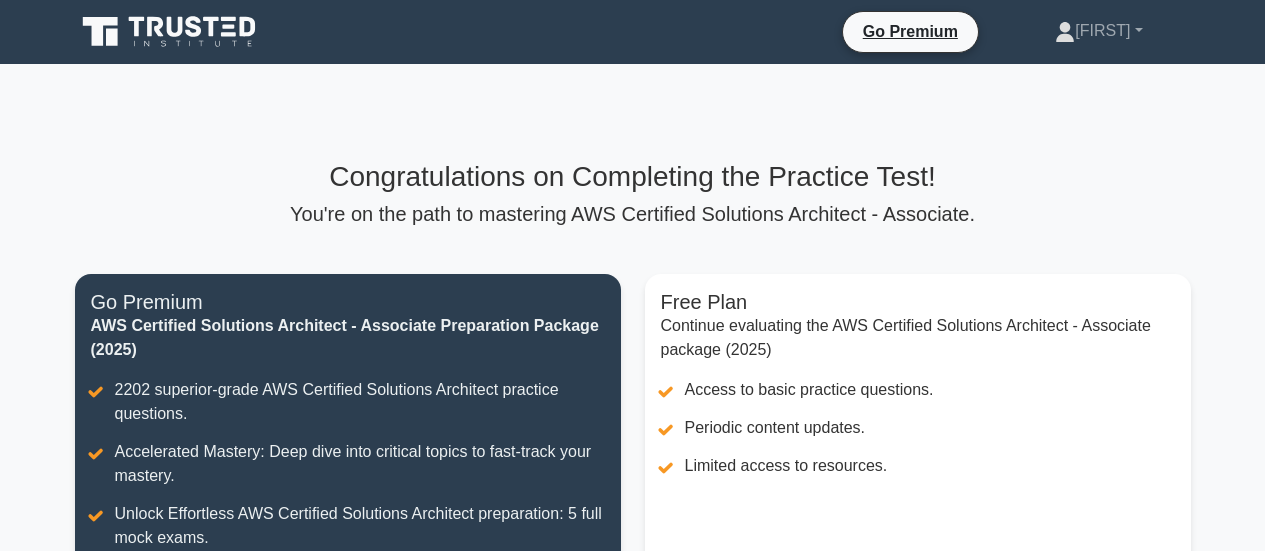 scroll, scrollTop: 0, scrollLeft: 0, axis: both 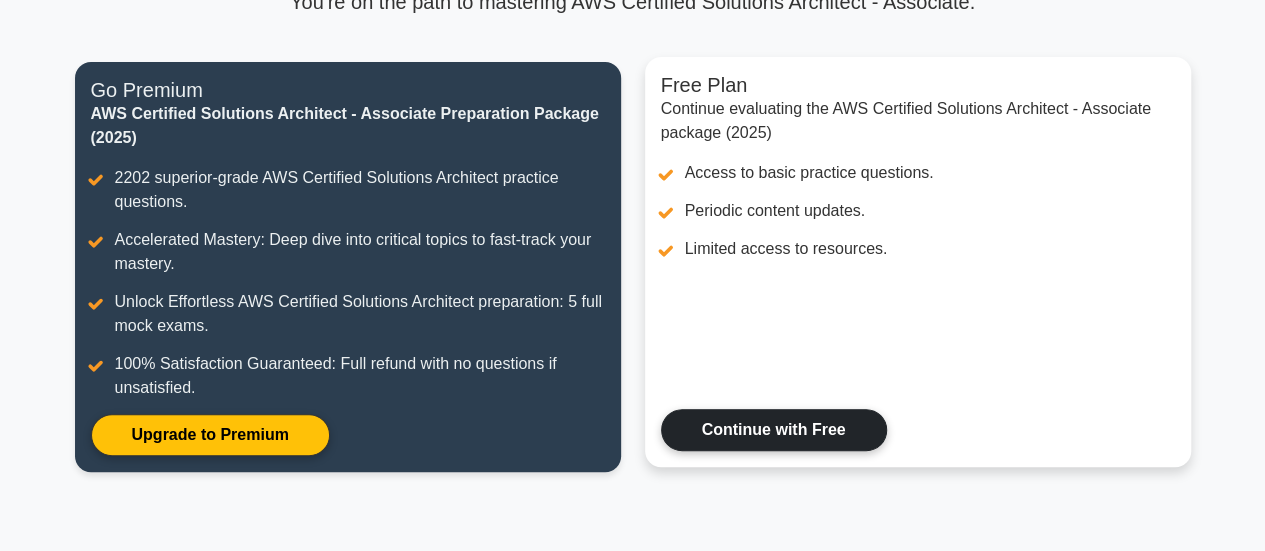 click on "Continue with Free" at bounding box center [774, 430] 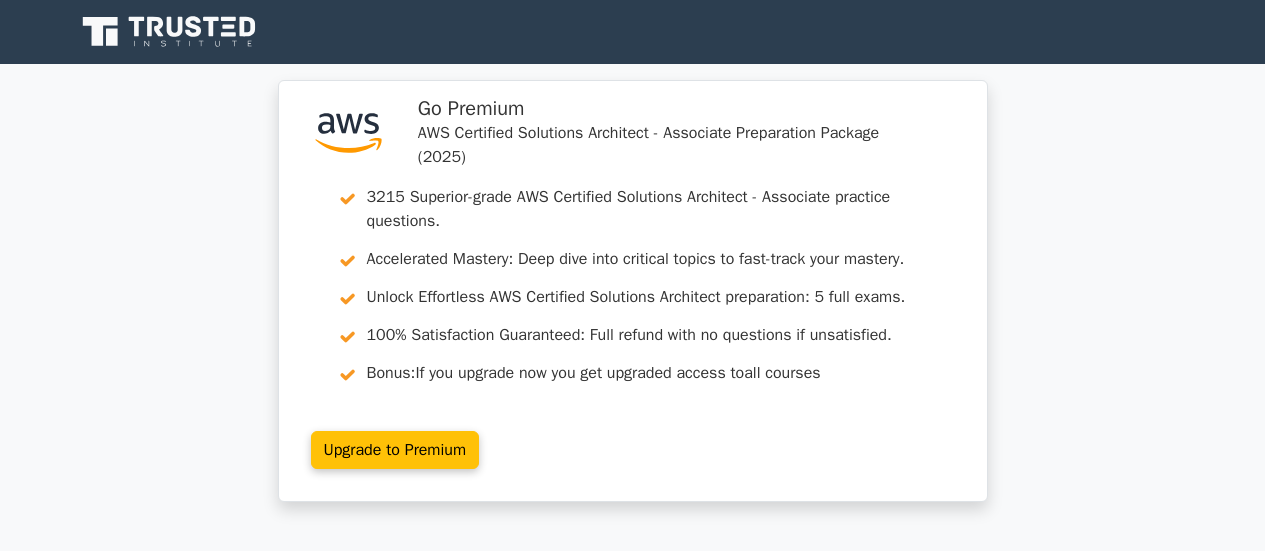 scroll, scrollTop: 0, scrollLeft: 0, axis: both 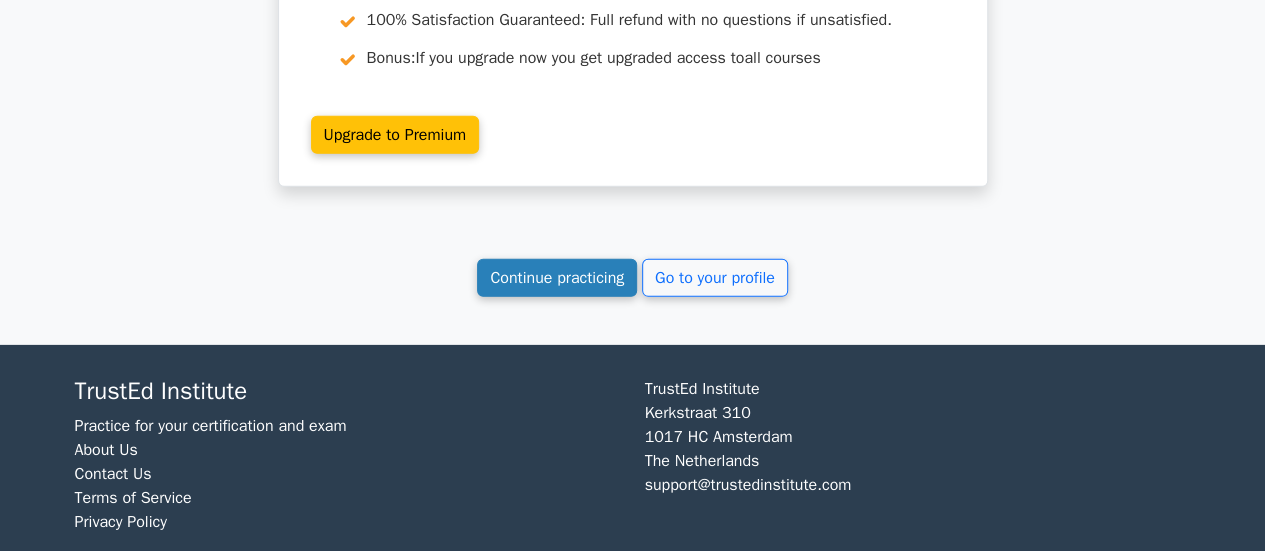 click on "Continue practicing" at bounding box center (557, 278) 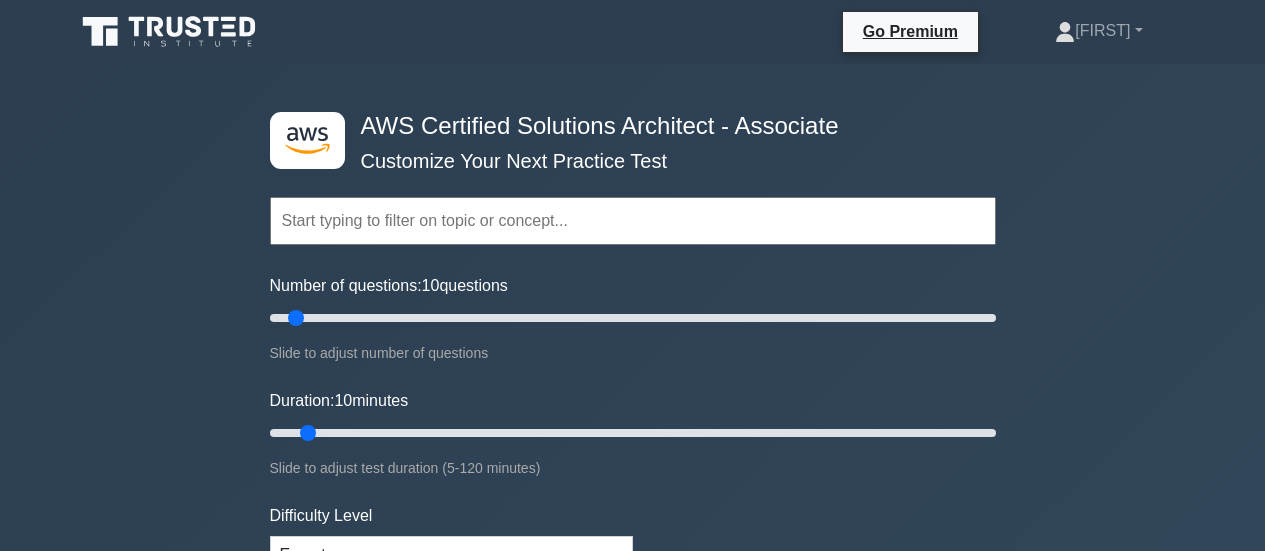 scroll, scrollTop: 0, scrollLeft: 0, axis: both 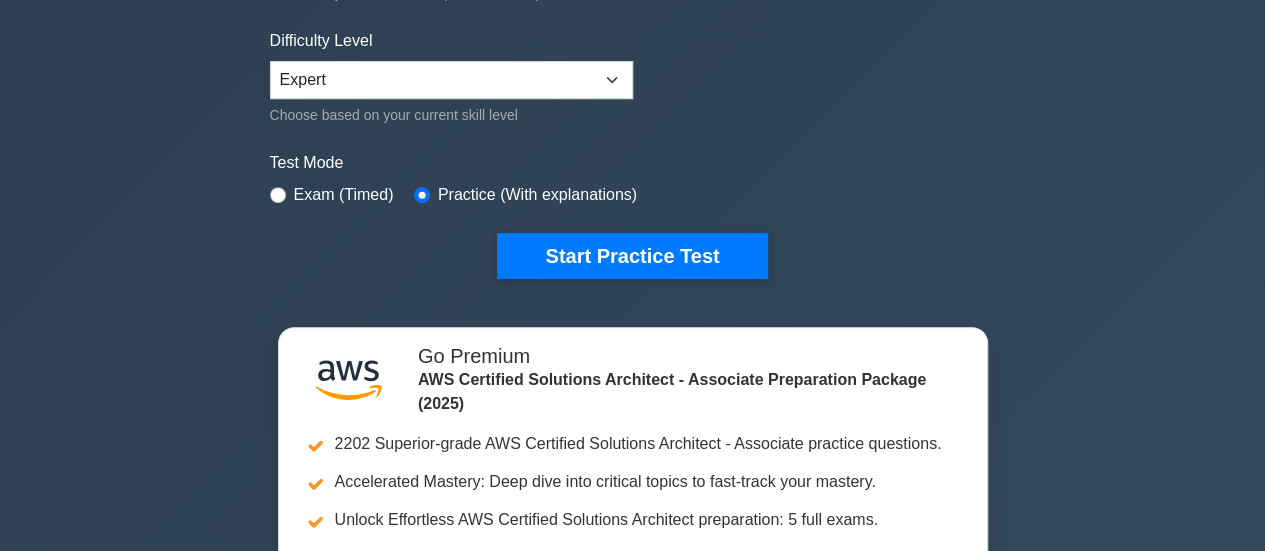 click on "Exam (Timed)" at bounding box center [344, 195] 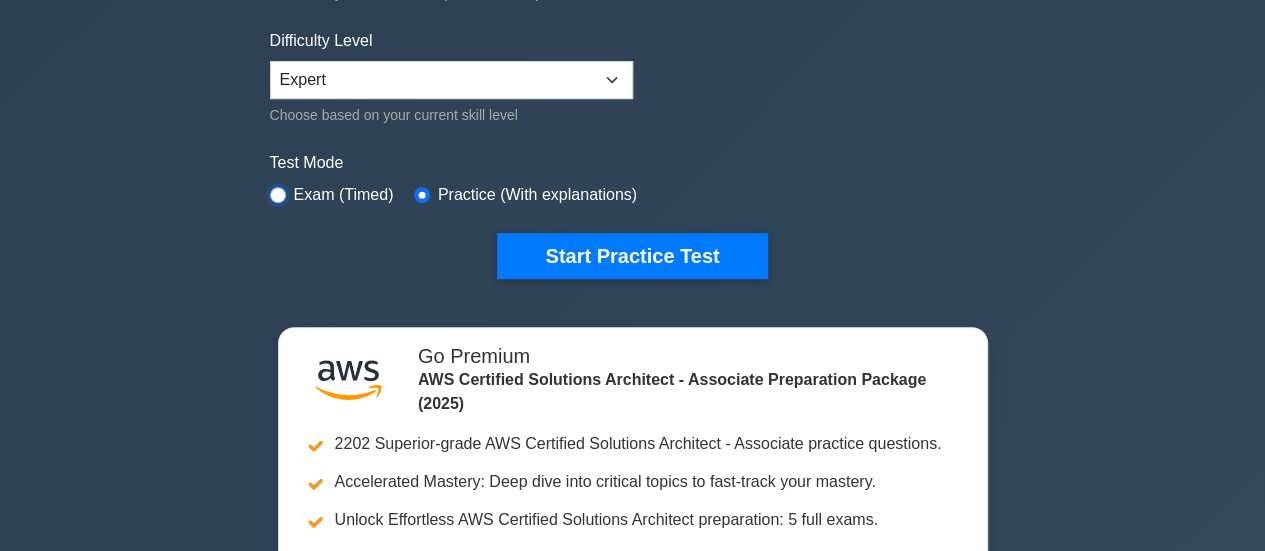click at bounding box center (278, 195) 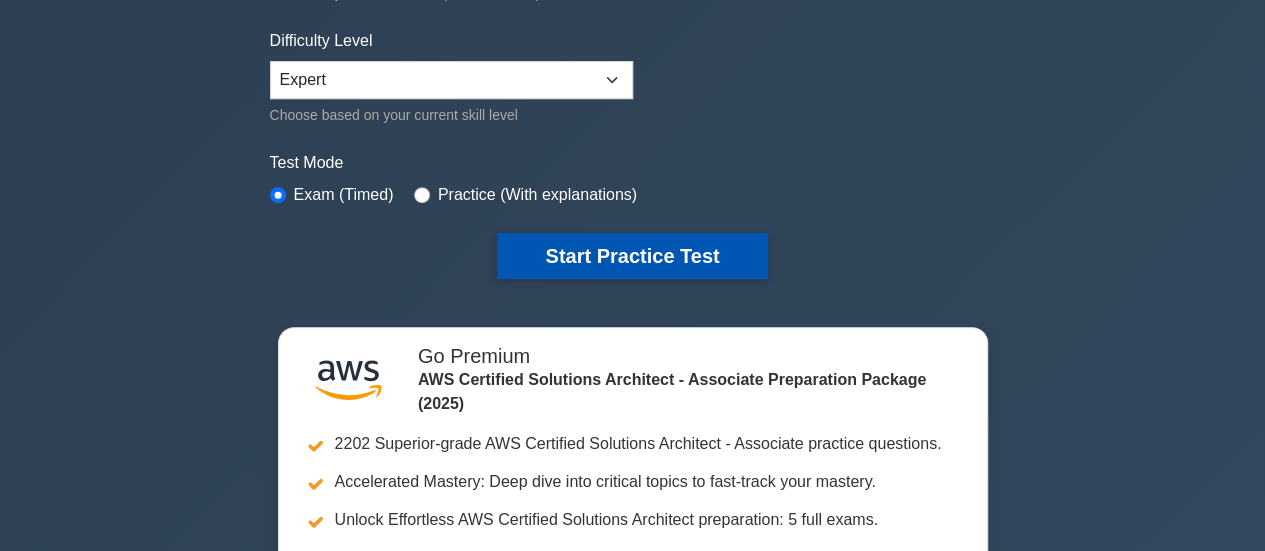 click on "Start Practice Test" at bounding box center [632, 256] 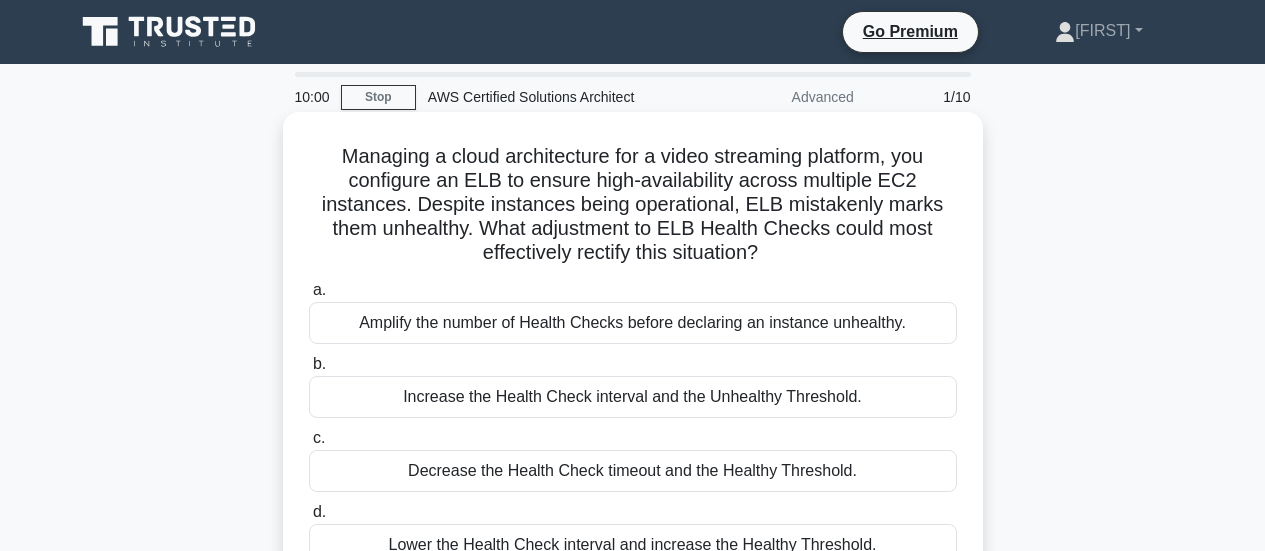 scroll, scrollTop: 0, scrollLeft: 0, axis: both 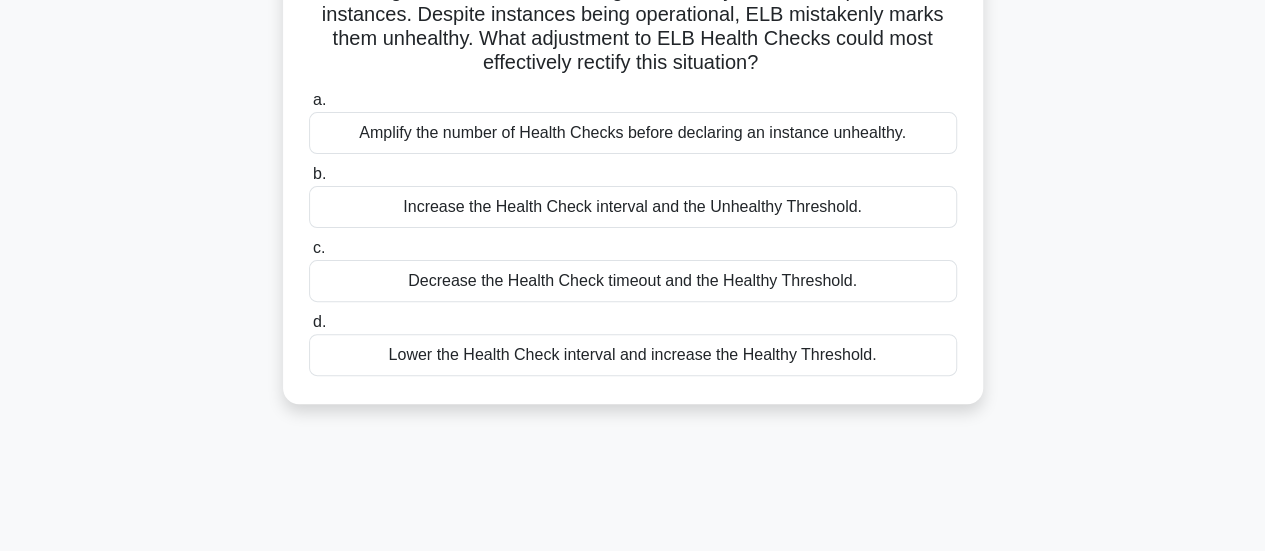 click on "Amplify the number of Health Checks before declaring an instance unhealthy." at bounding box center (633, 133) 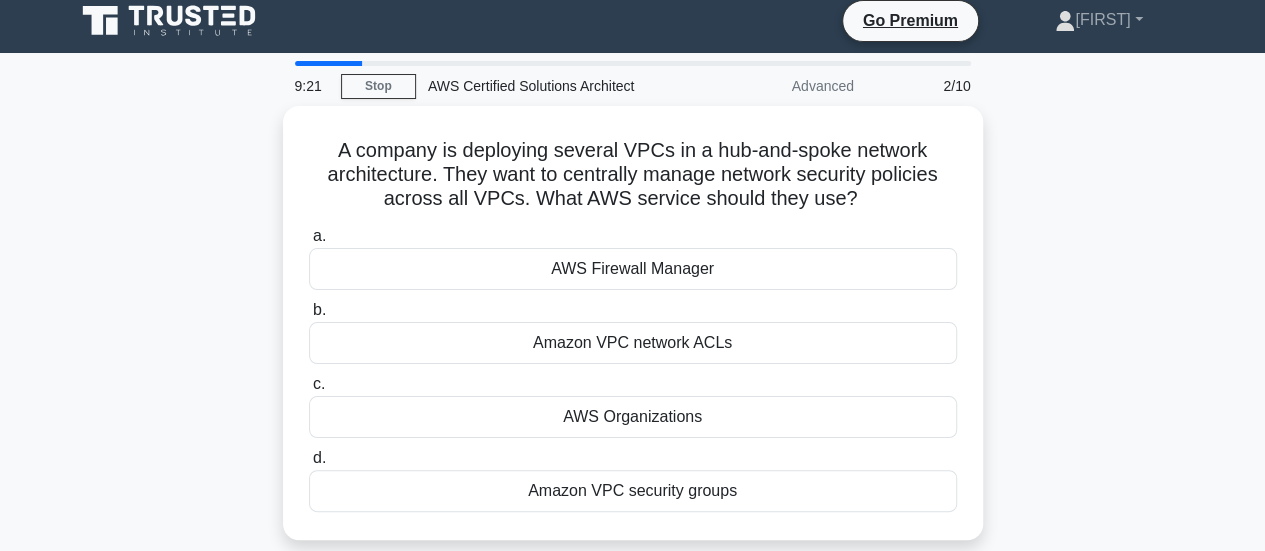 scroll, scrollTop: 0, scrollLeft: 0, axis: both 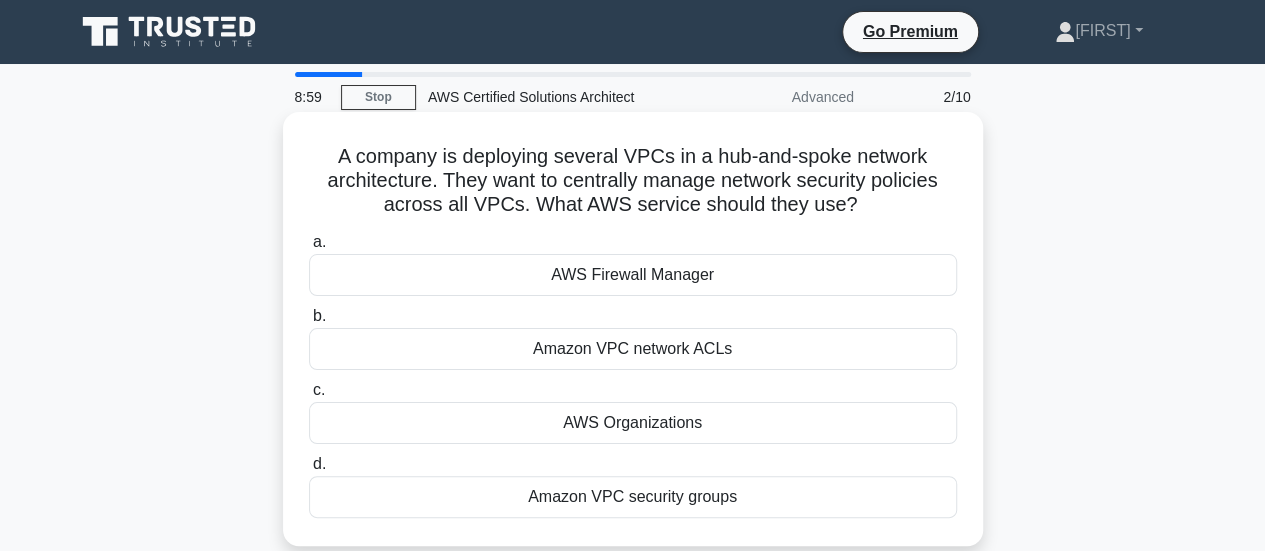 click on "Amazon VPC security groups" at bounding box center (633, 497) 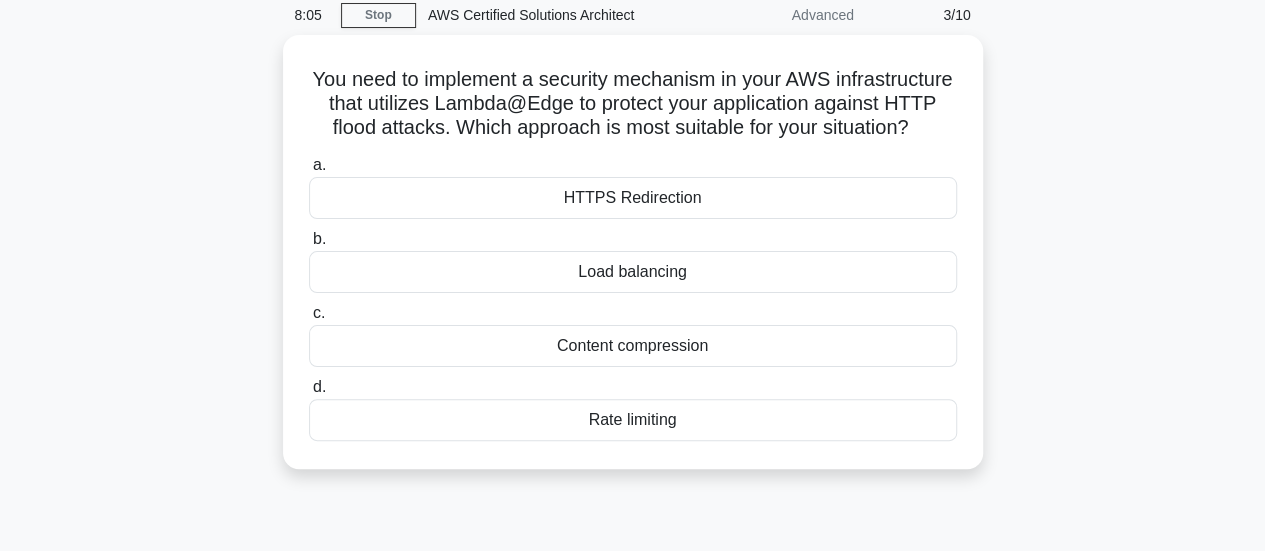 scroll, scrollTop: 91, scrollLeft: 0, axis: vertical 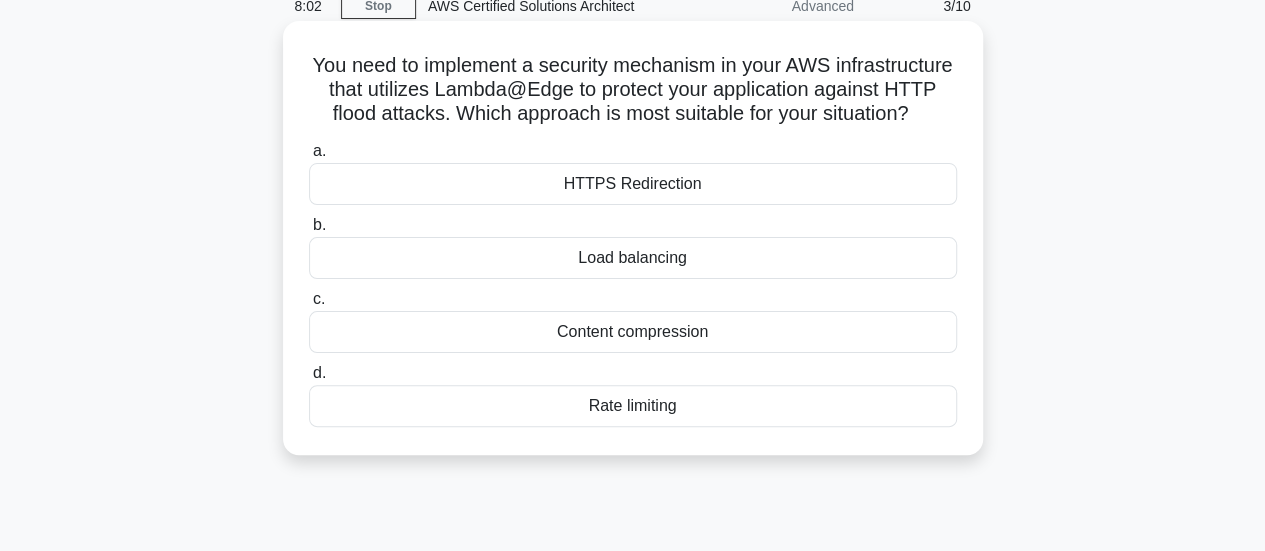 click on "HTTPS Redirection" at bounding box center [633, 184] 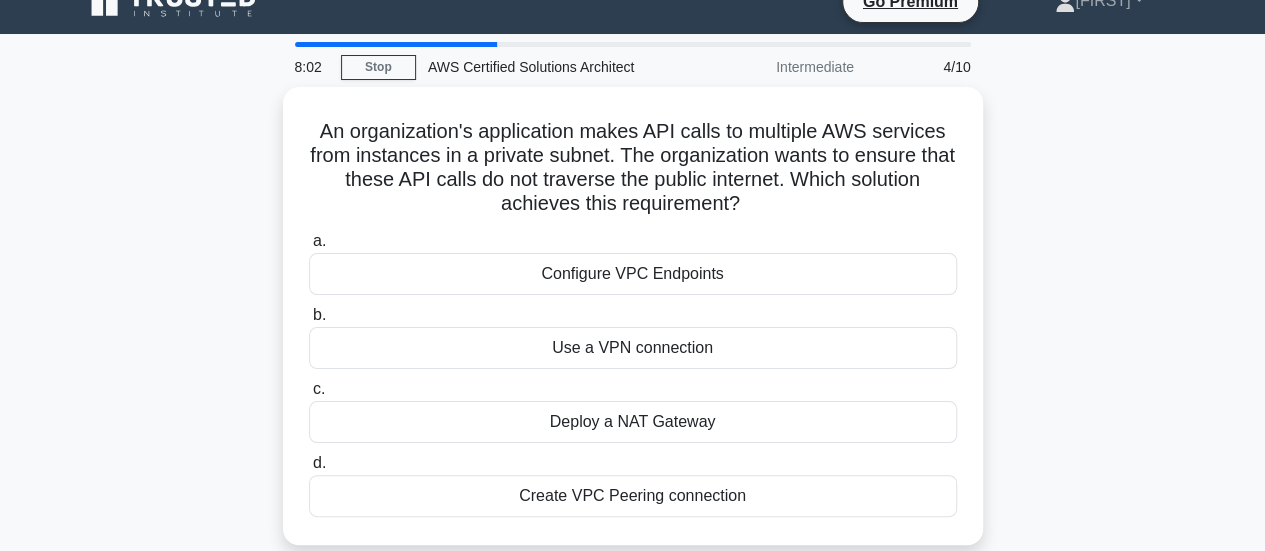 scroll, scrollTop: 0, scrollLeft: 0, axis: both 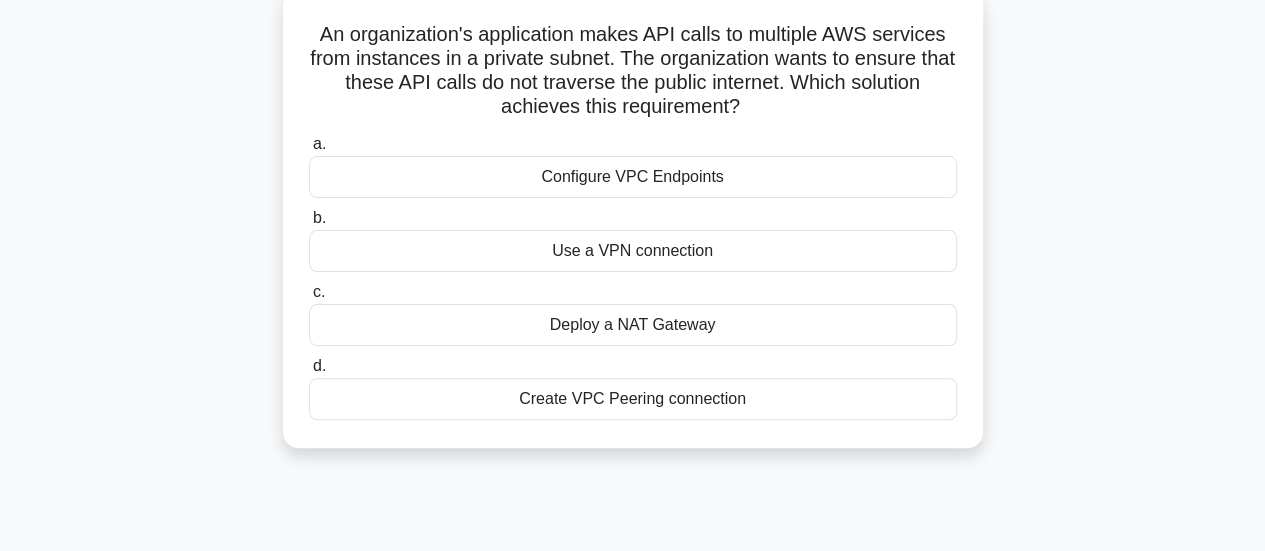 click on "Deploy a NAT Gateway" at bounding box center [633, 325] 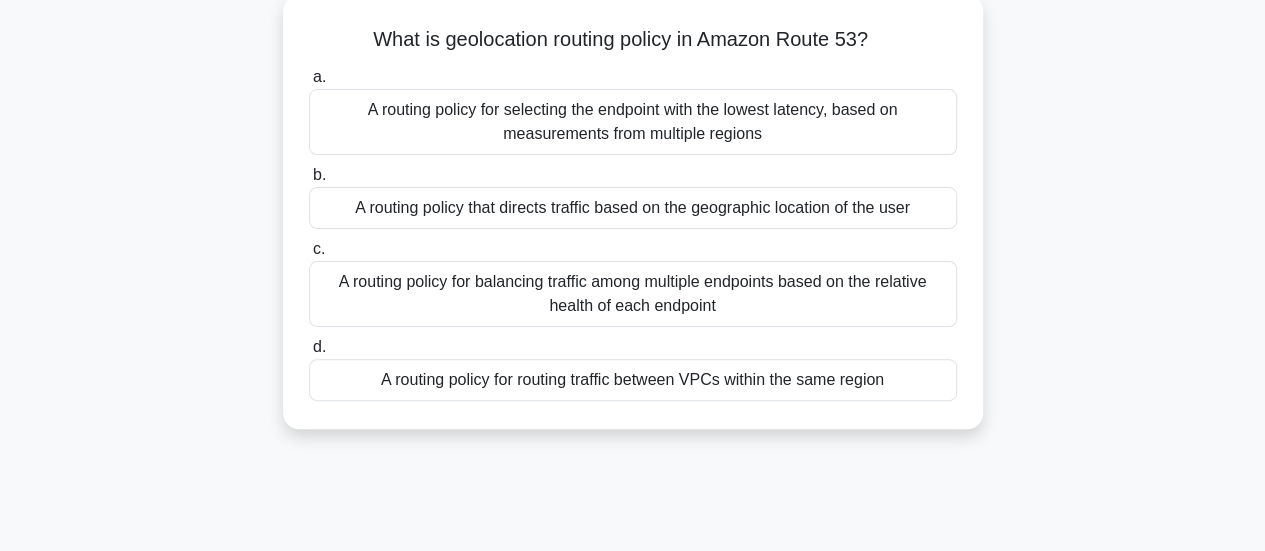 scroll, scrollTop: 0, scrollLeft: 0, axis: both 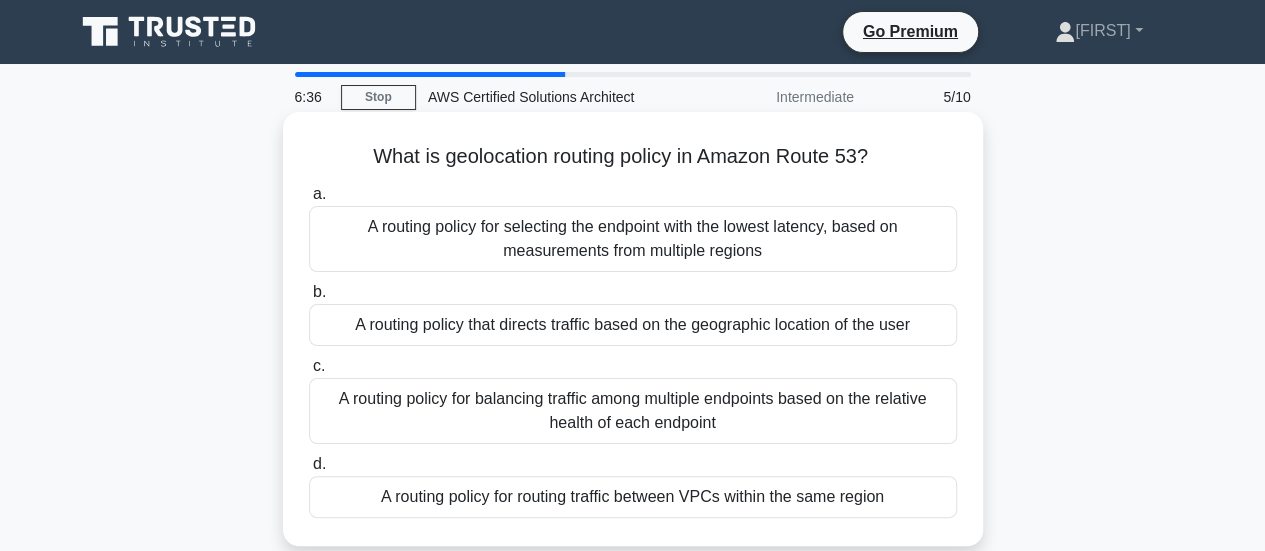 click on "A routing policy that directs traffic based on the geographic location of the user" at bounding box center [633, 325] 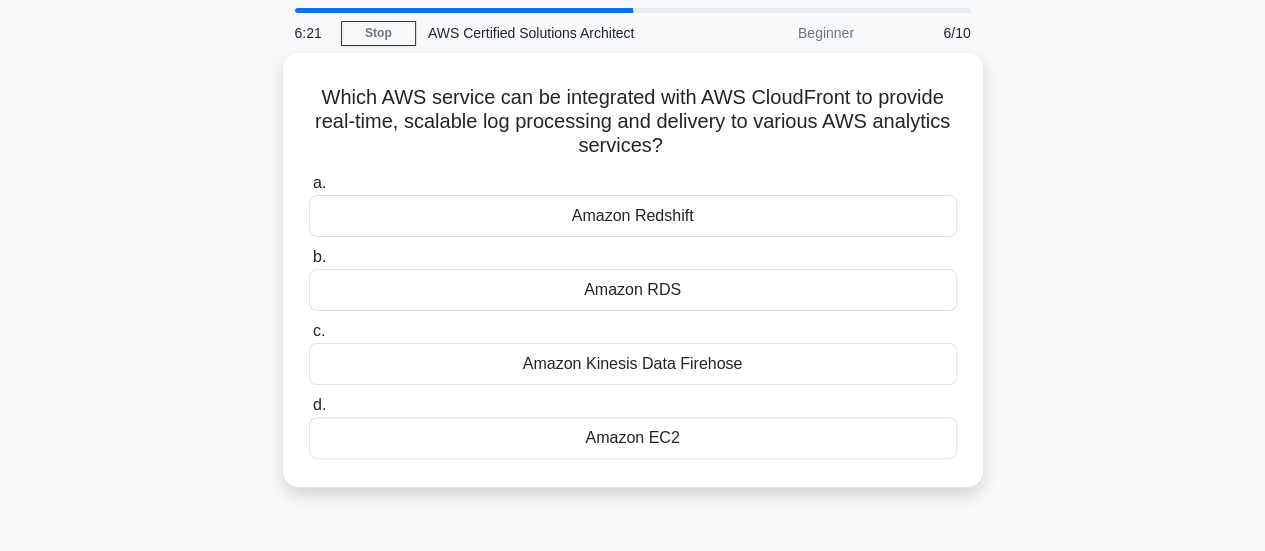 scroll, scrollTop: 66, scrollLeft: 0, axis: vertical 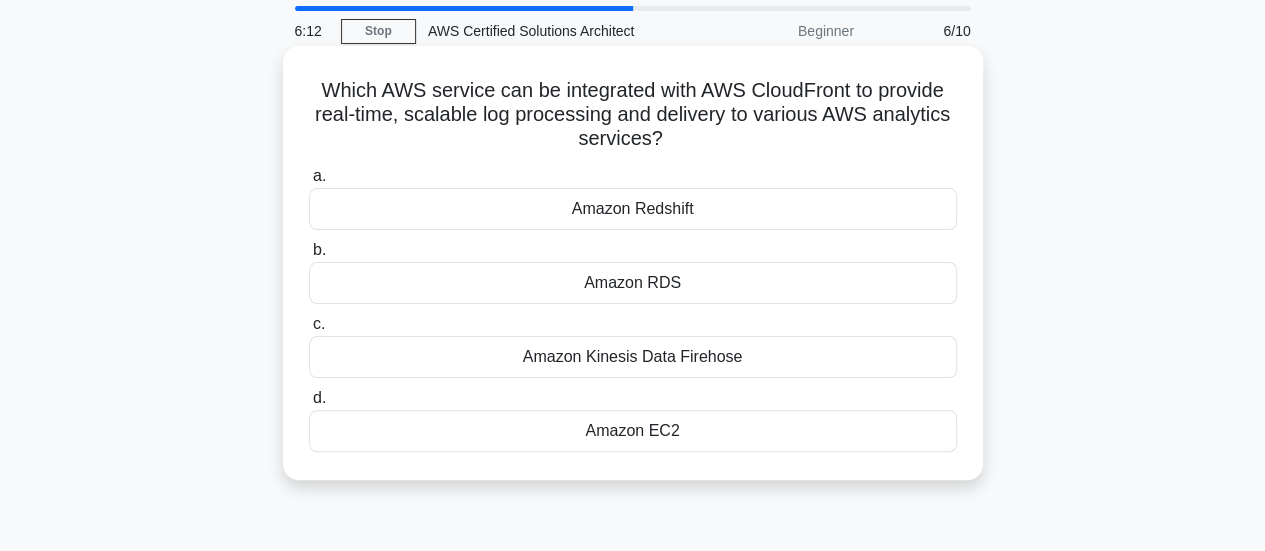 click on "Amazon Kinesis Data Firehose" at bounding box center [633, 357] 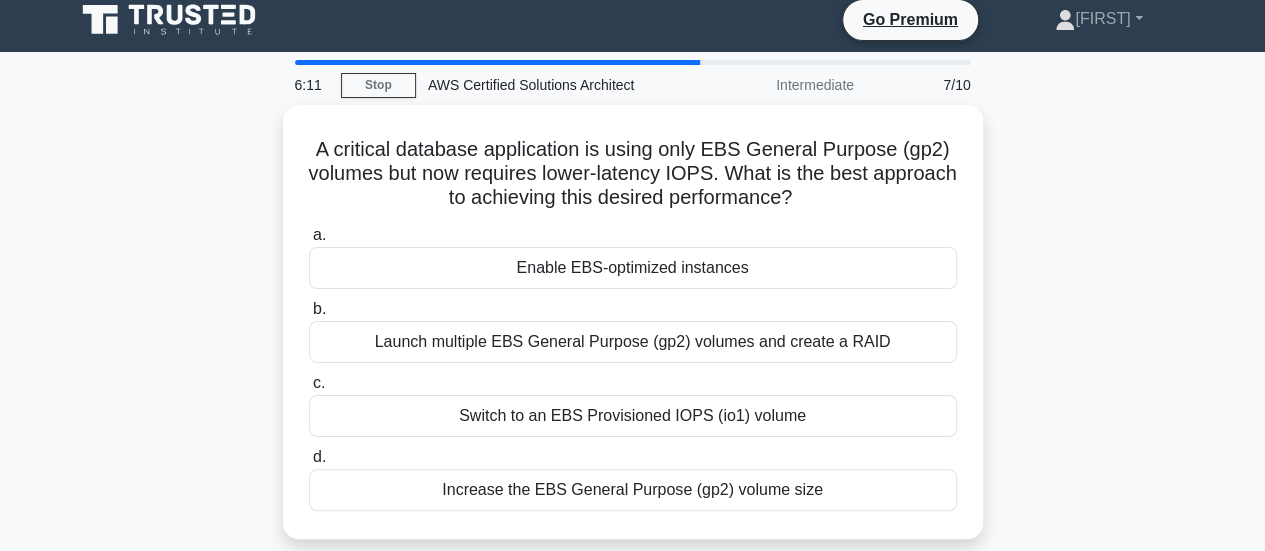 scroll, scrollTop: 0, scrollLeft: 0, axis: both 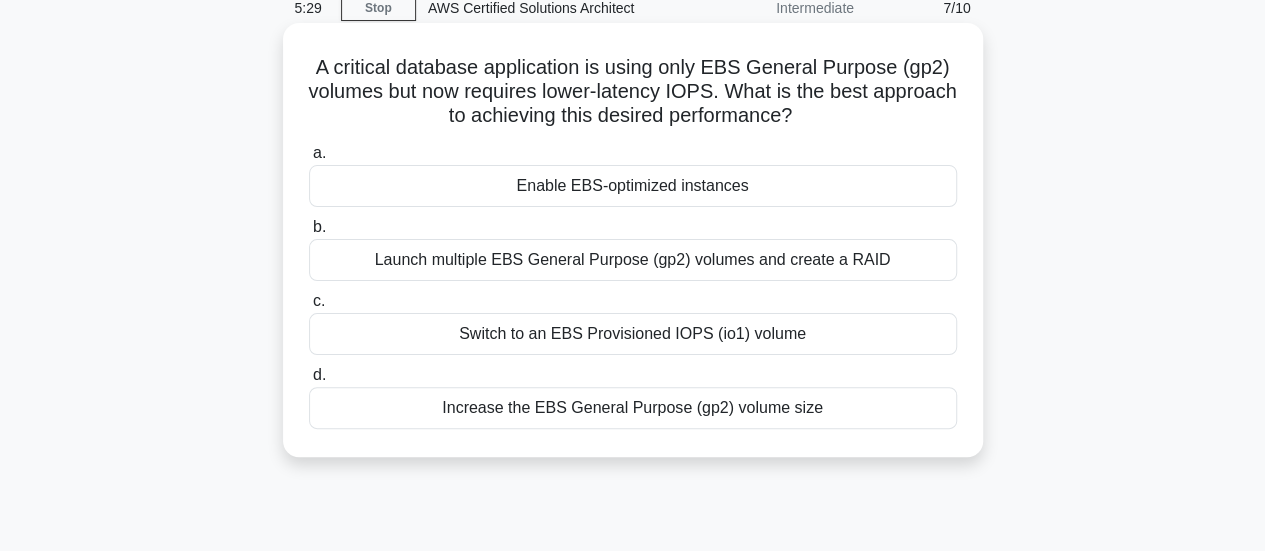 click on "Switch to an EBS Provisioned IOPS (io1) volume" at bounding box center (633, 334) 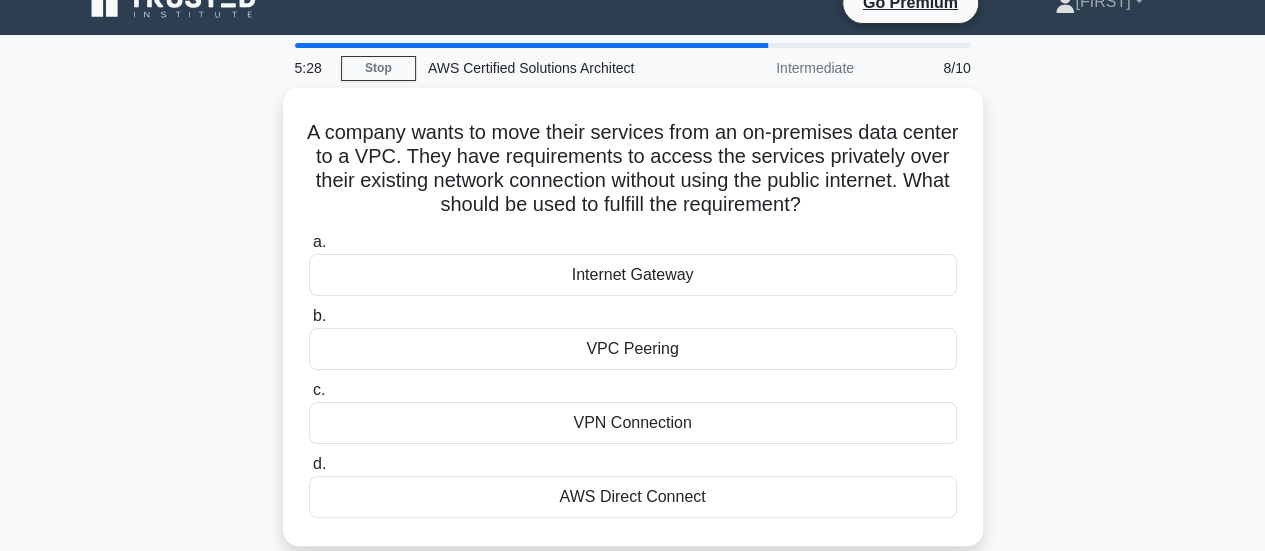 scroll, scrollTop: 0, scrollLeft: 0, axis: both 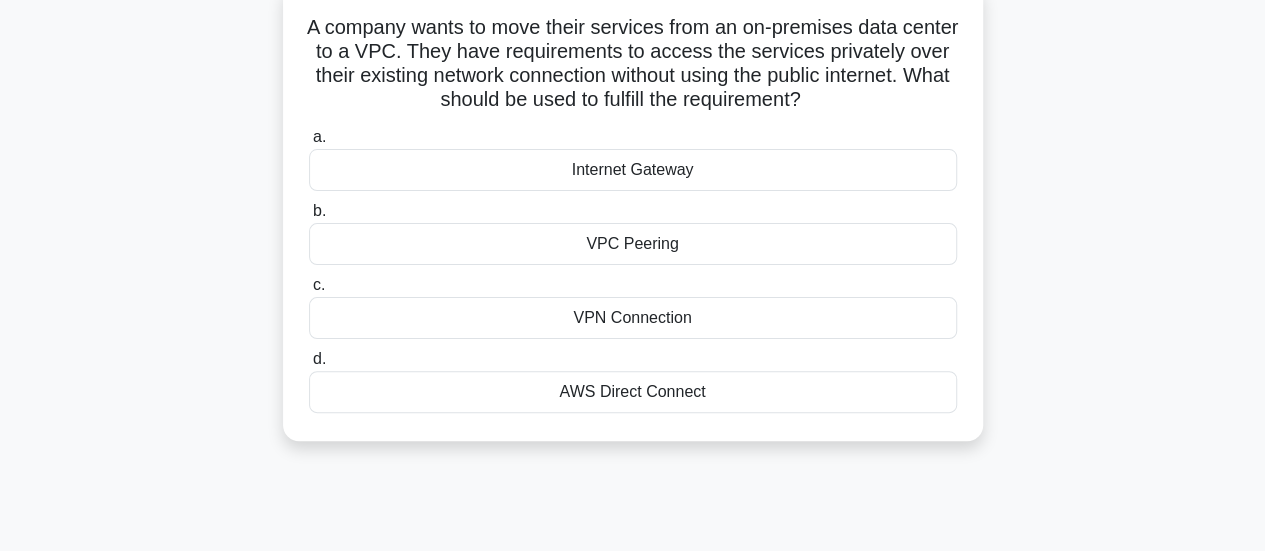 click on "VPC Peering" at bounding box center (633, 244) 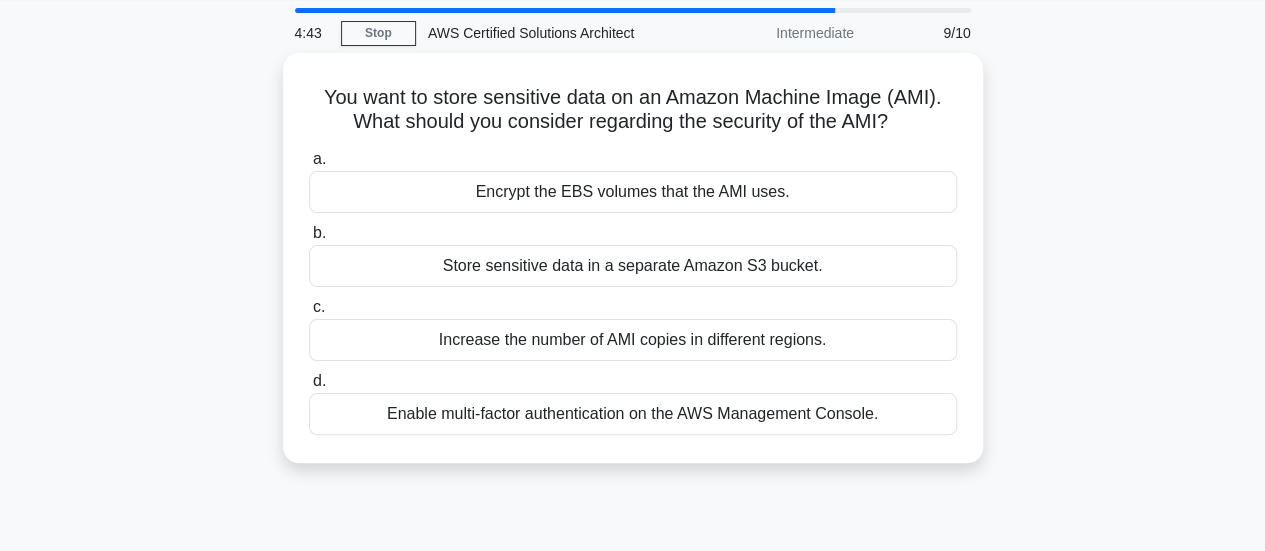 scroll, scrollTop: 0, scrollLeft: 0, axis: both 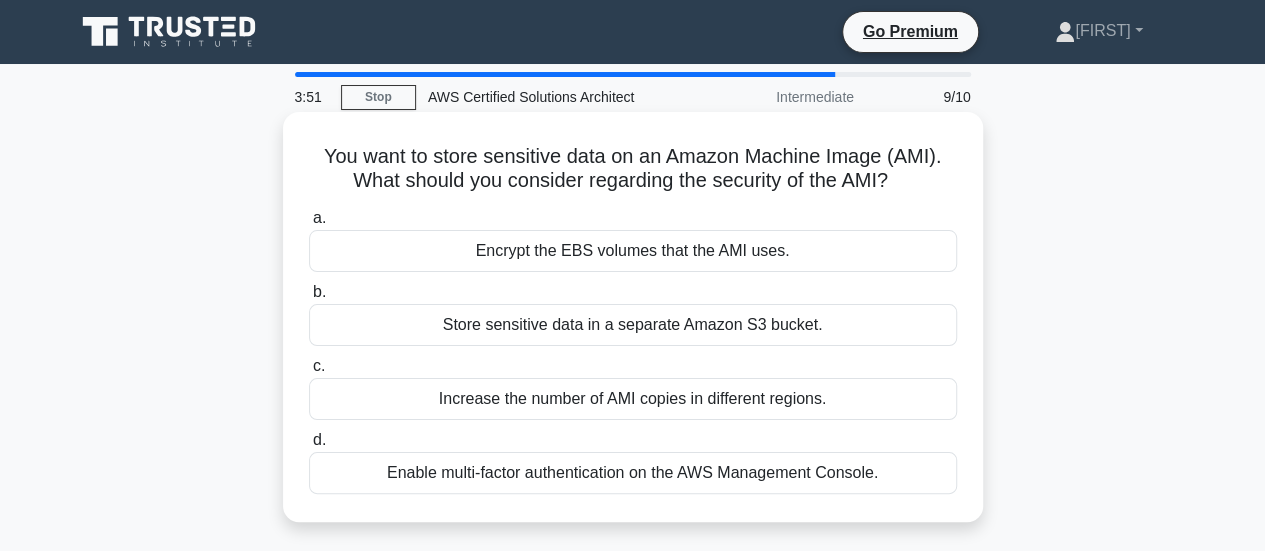 click on "Encrypt the EBS volumes that the AMI uses." at bounding box center [633, 251] 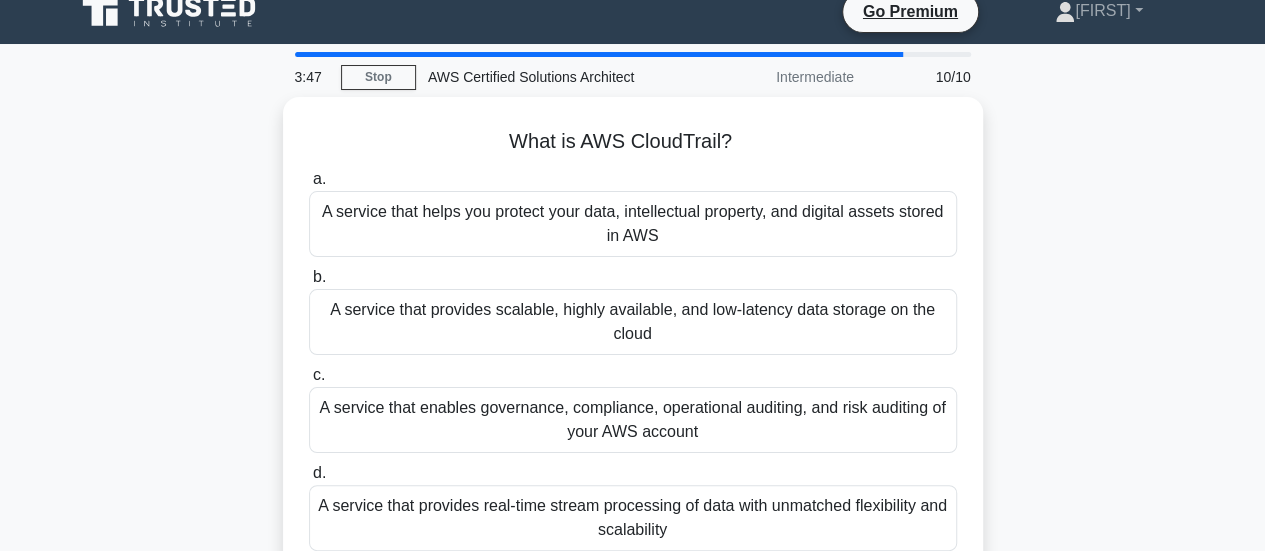 scroll, scrollTop: 28, scrollLeft: 0, axis: vertical 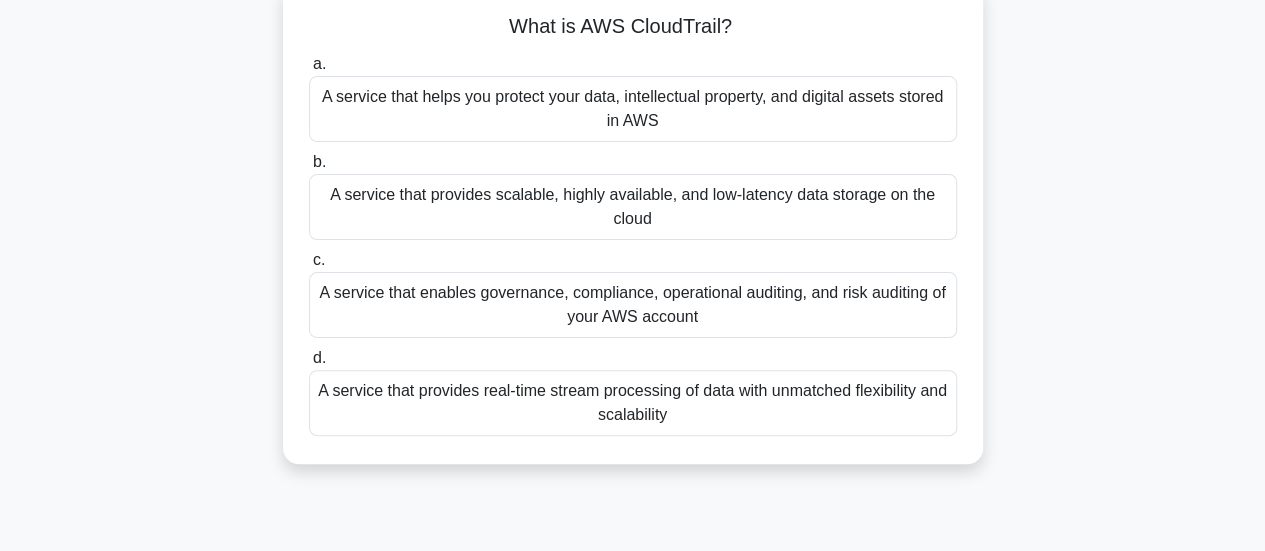 click on "A service that enables governance, compliance, operational auditing, and risk auditing of your AWS account" at bounding box center (633, 305) 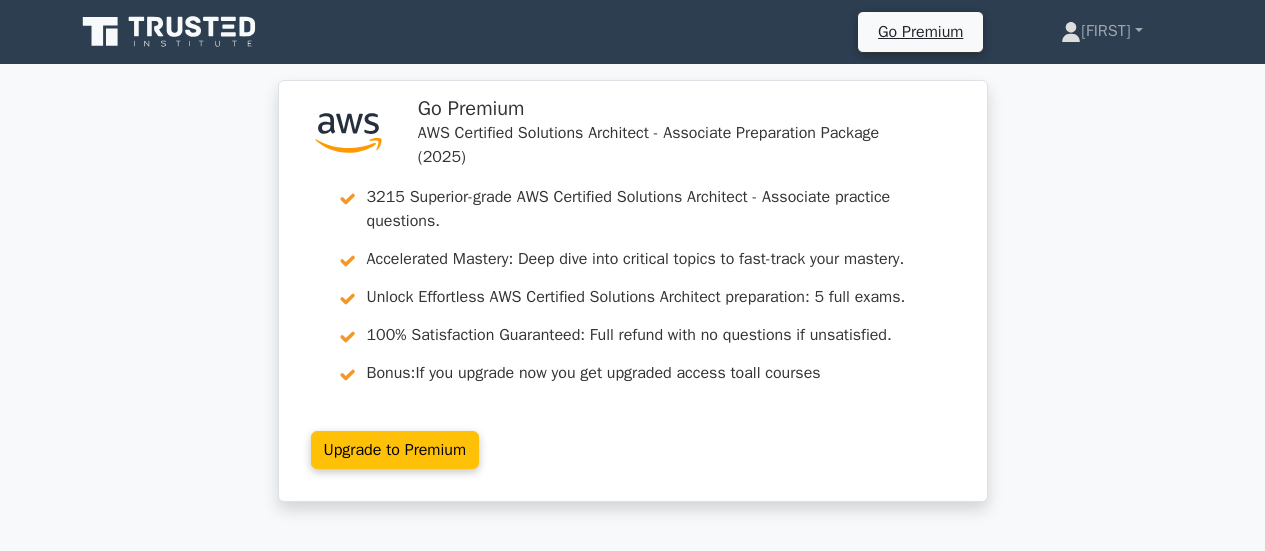 scroll, scrollTop: 0, scrollLeft: 0, axis: both 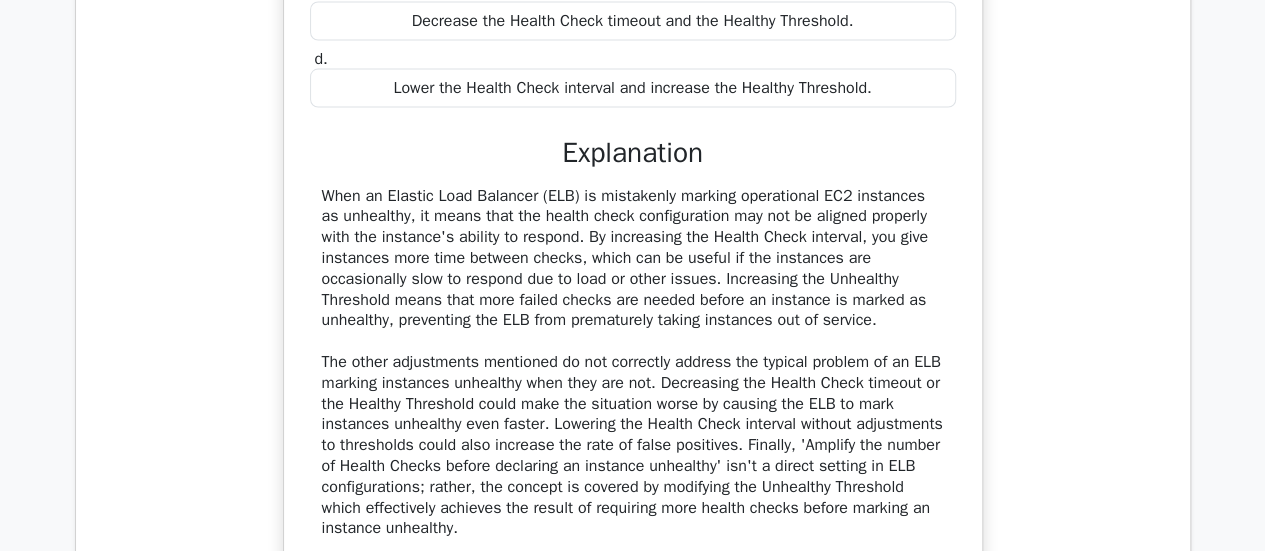 click on ".st0{fill:#252F3E;} .st1{fill-rule:evenodd;clip-rule:evenodd;fill:#FF9900;}
Go Premium
AWS Certified Solutions Architect - Associate Preparation Package (2025)
3215 Superior-grade  AWS Certified Solutions Architect - Associate practice questions.
Accelerated Mastery: Deep dive into critical topics to fast-track your mastery.
Unlock Effortless AWS Certified Solutions Architect preparation: 5 full exams.
Bonus: all courses
#" at bounding box center [632, -24] 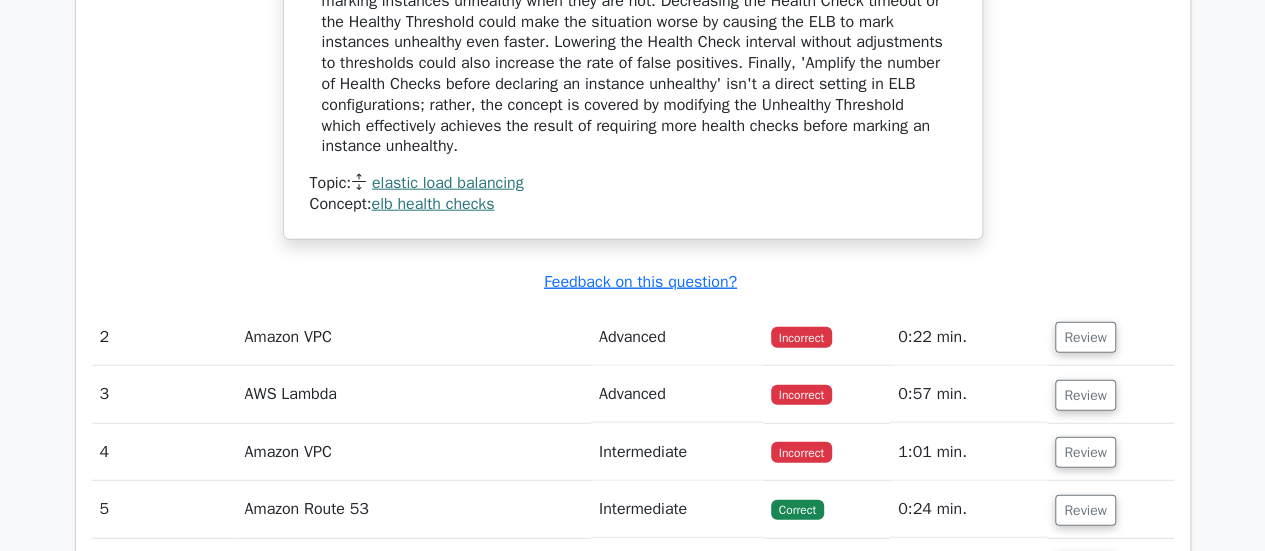 scroll, scrollTop: 2402, scrollLeft: 0, axis: vertical 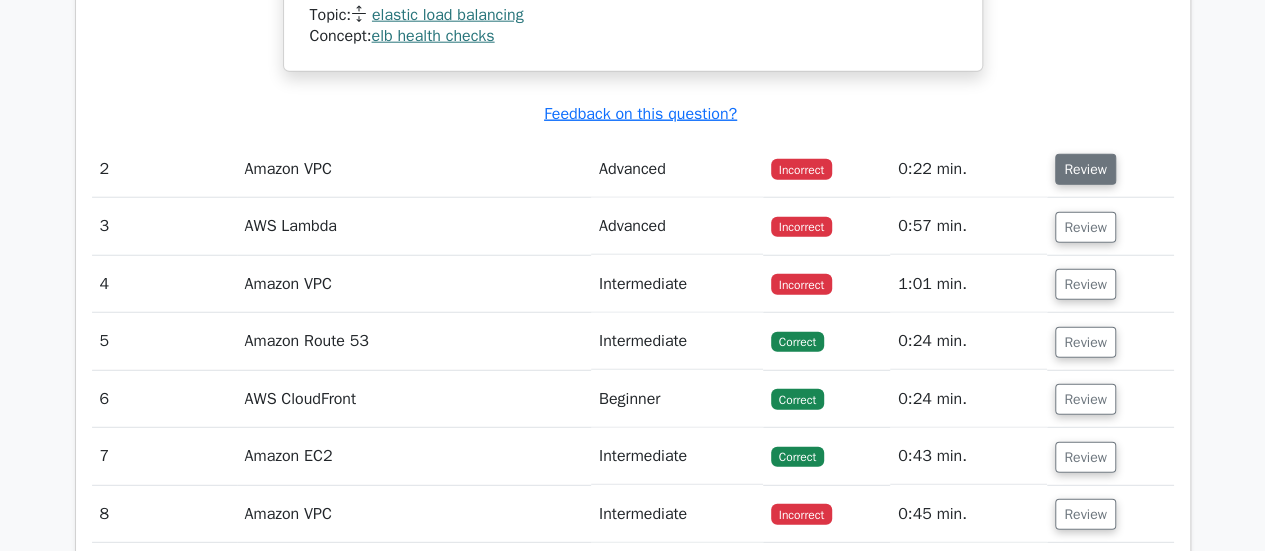 click on "Review" at bounding box center (1085, 169) 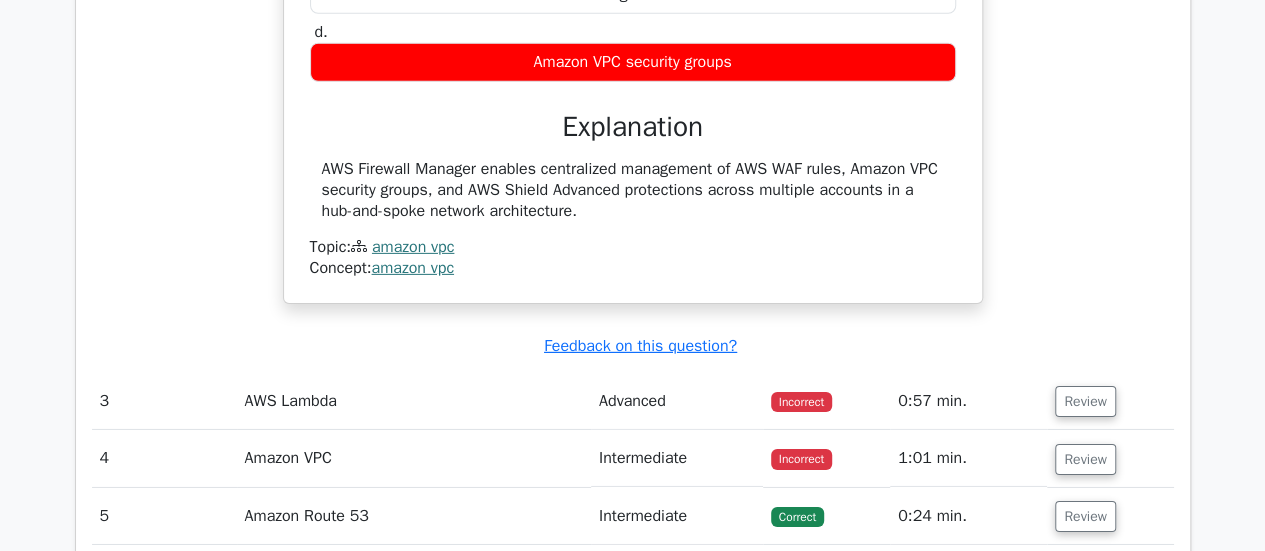 scroll, scrollTop: 3099, scrollLeft: 0, axis: vertical 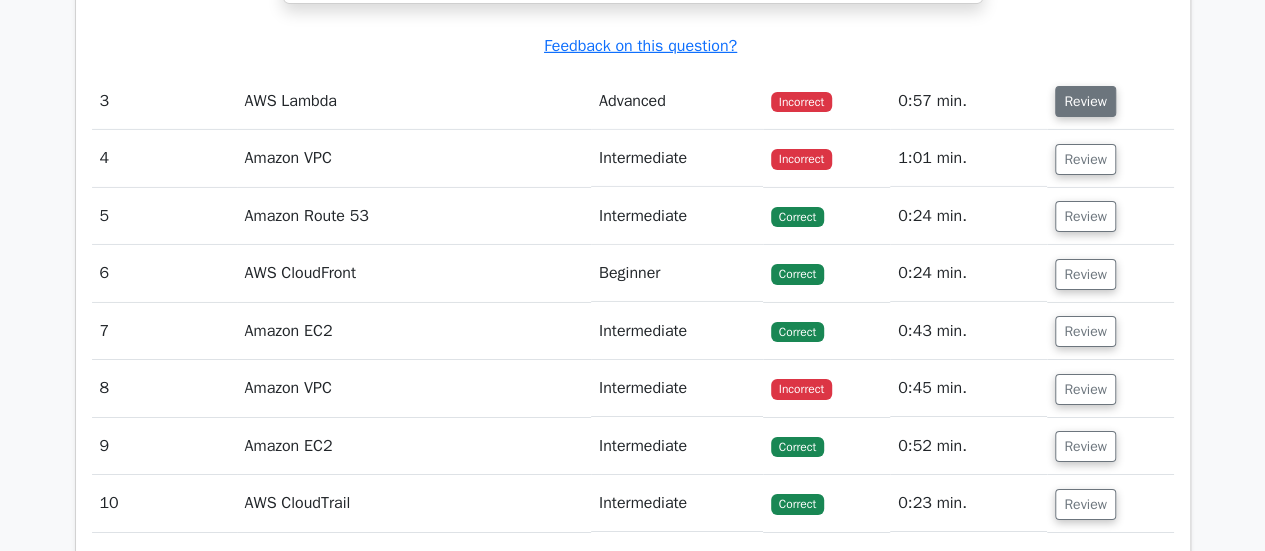 click on "Review" at bounding box center [1085, 101] 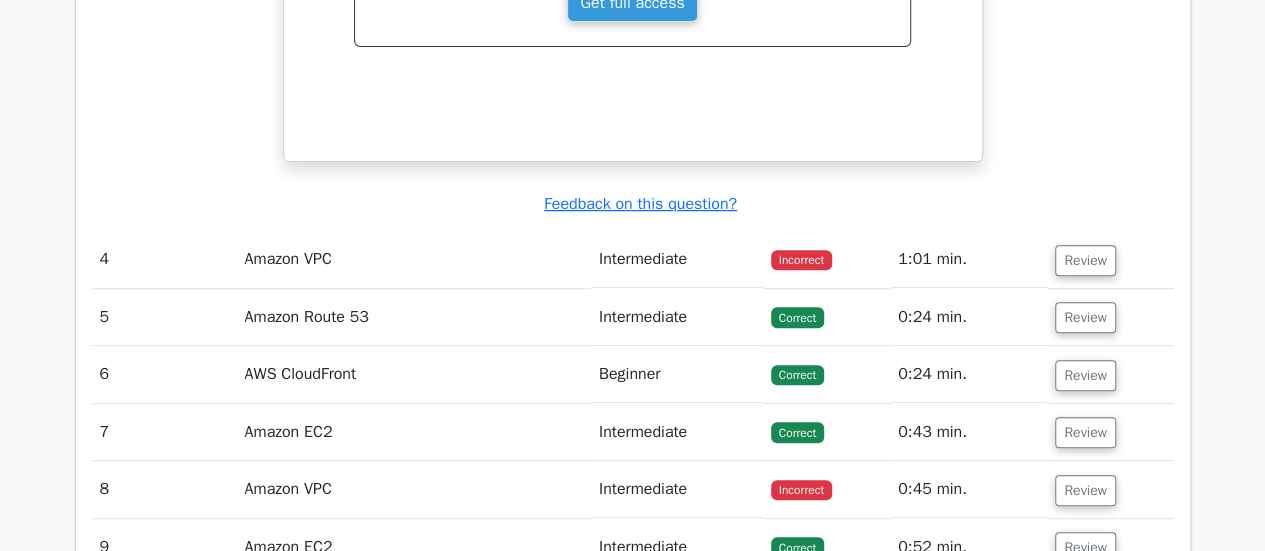 scroll, scrollTop: 4130, scrollLeft: 0, axis: vertical 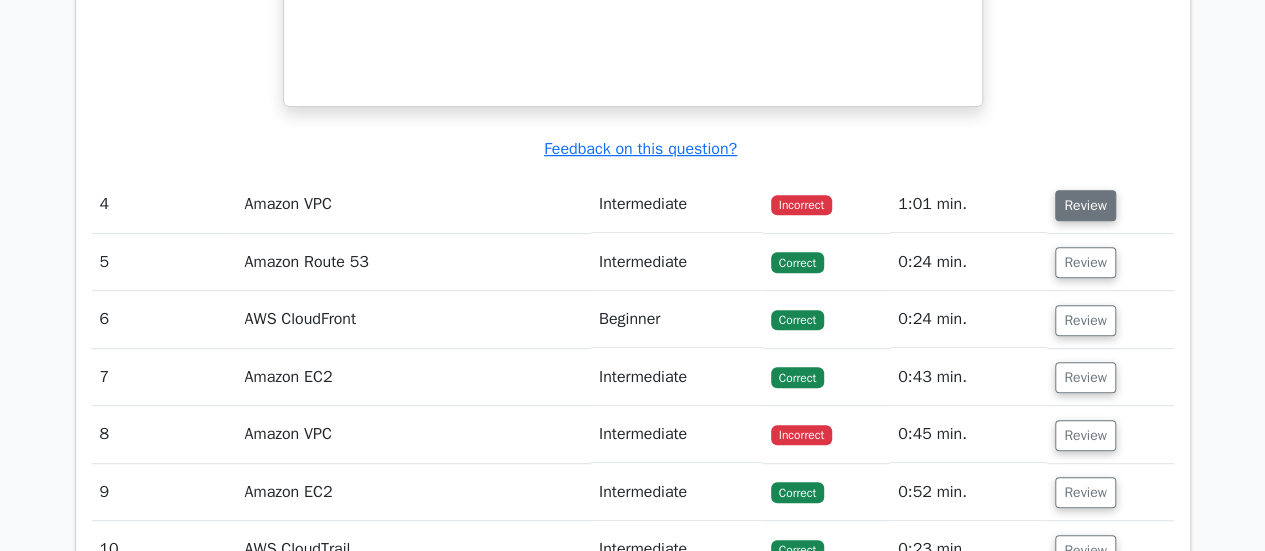 click on "Review" at bounding box center (1085, 205) 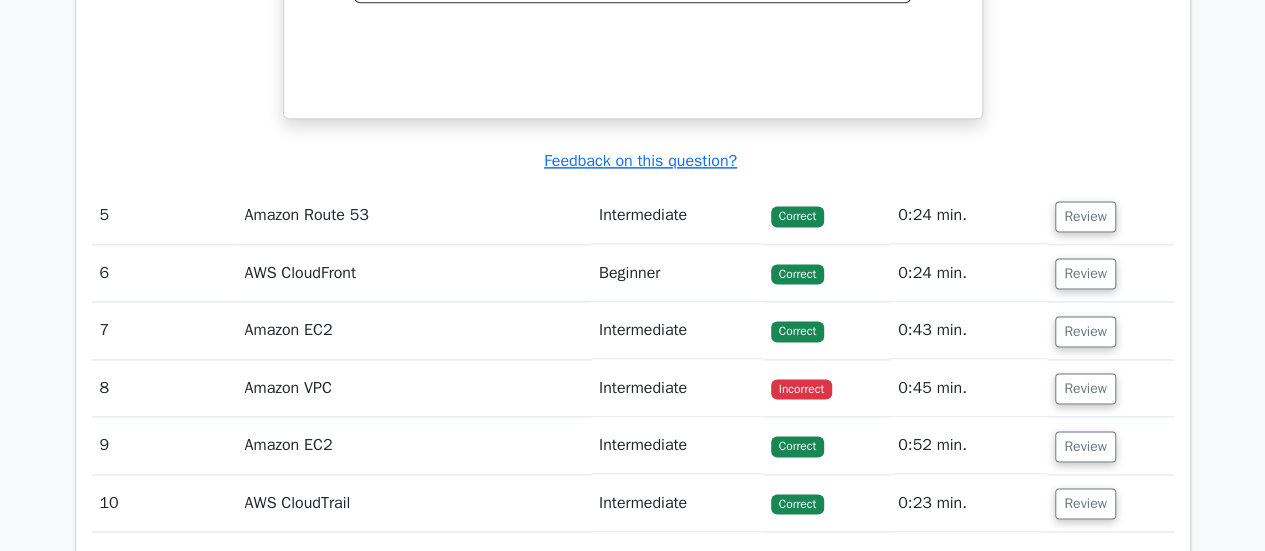 scroll, scrollTop: 5053, scrollLeft: 0, axis: vertical 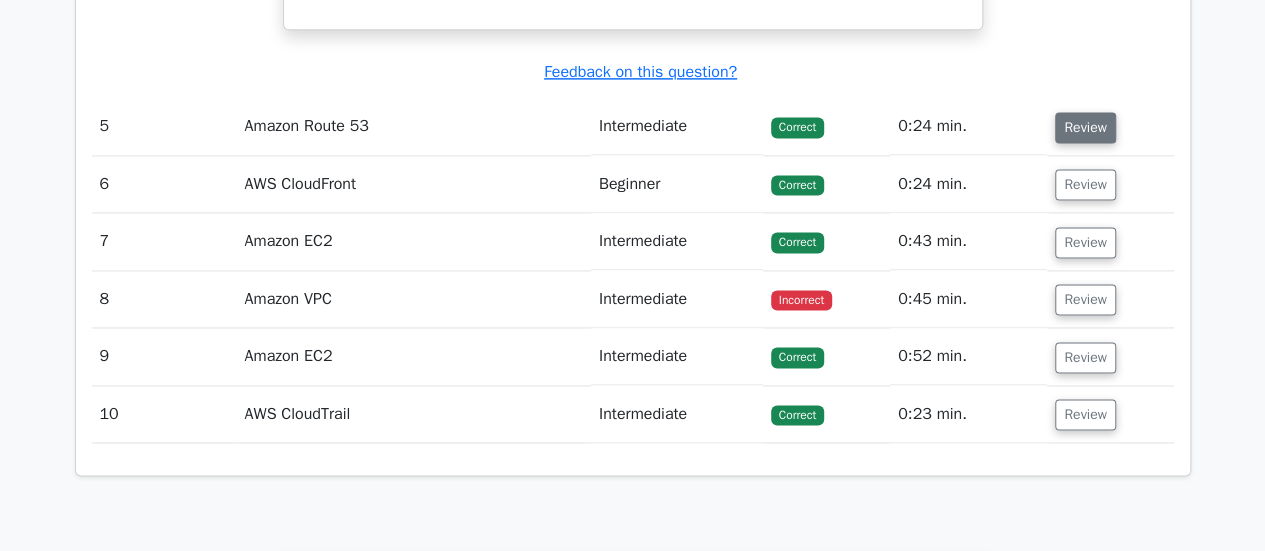 click on "Review" at bounding box center [1085, 127] 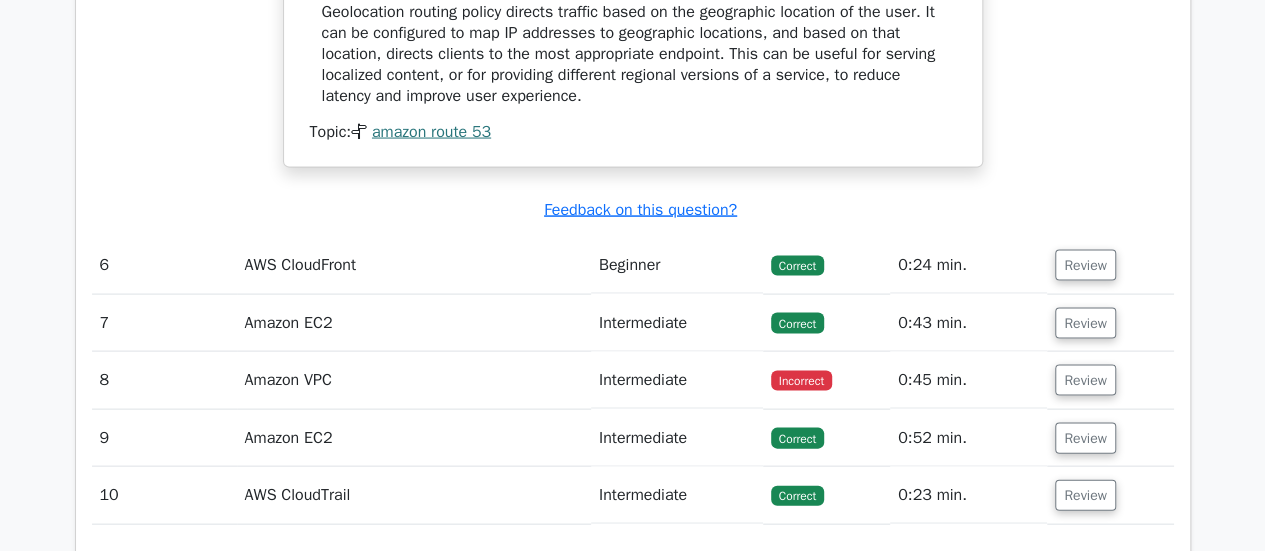 scroll, scrollTop: 5812, scrollLeft: 0, axis: vertical 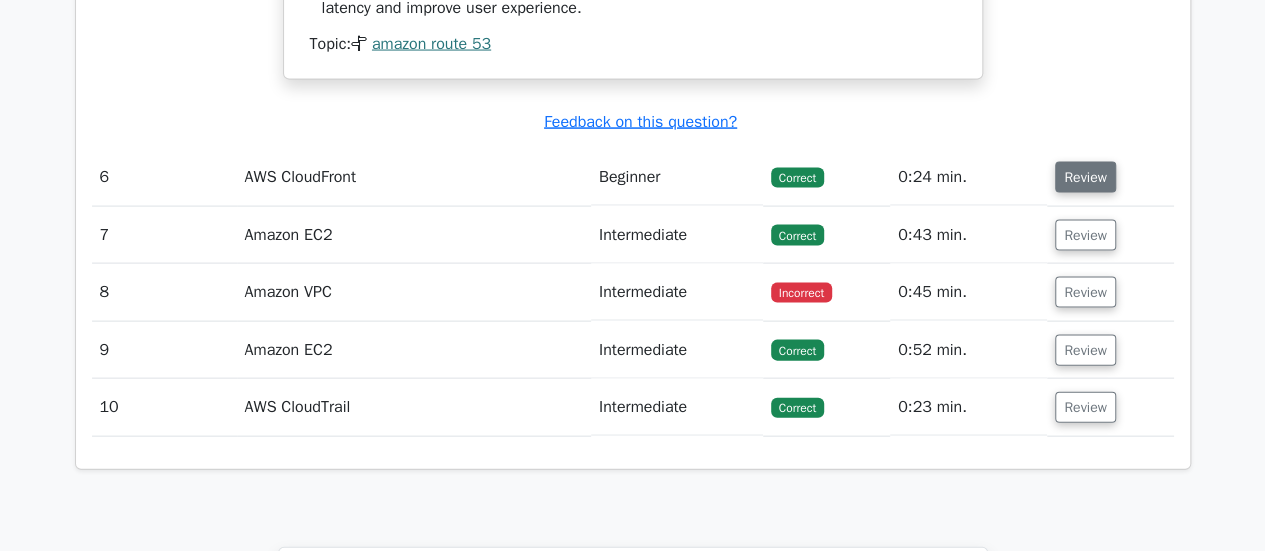 click on "Review" at bounding box center [1085, 177] 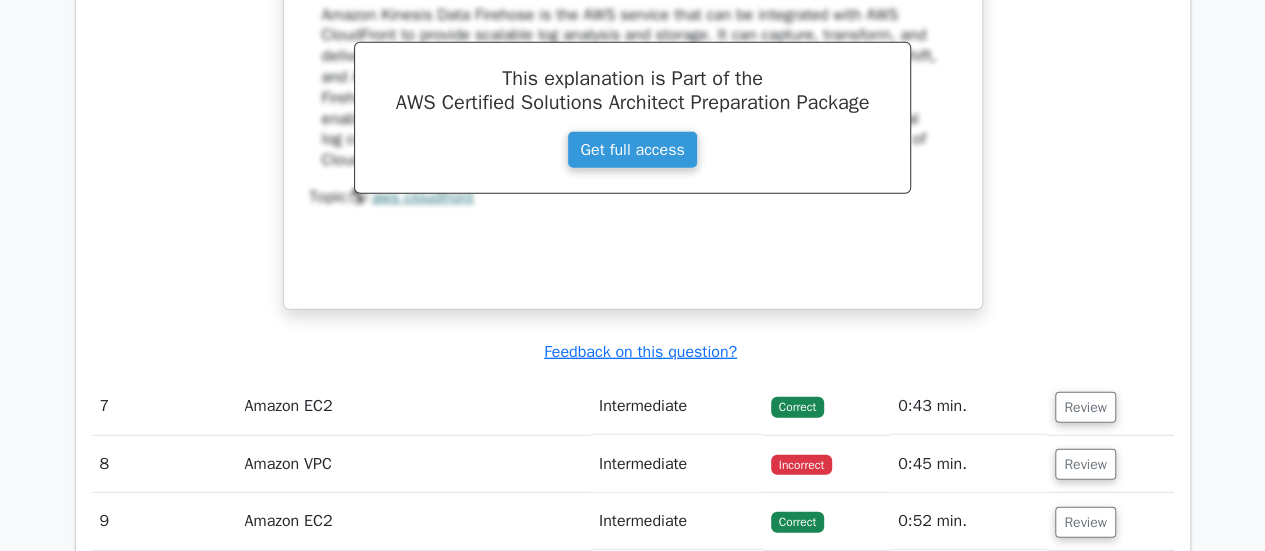 scroll, scrollTop: 6486, scrollLeft: 0, axis: vertical 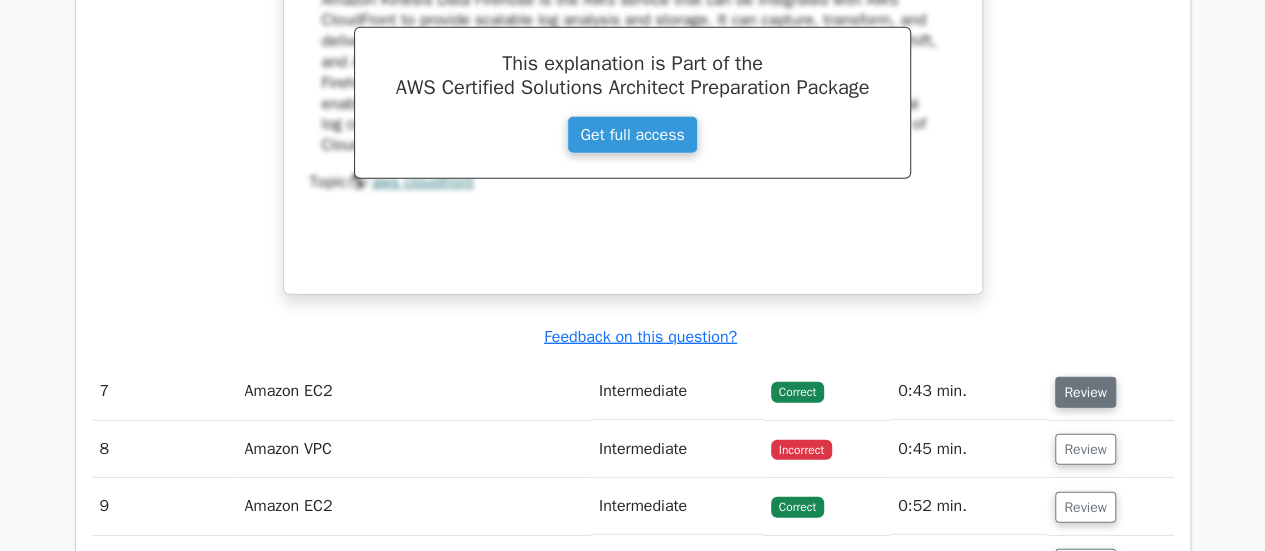 click on "Review" at bounding box center [1085, 392] 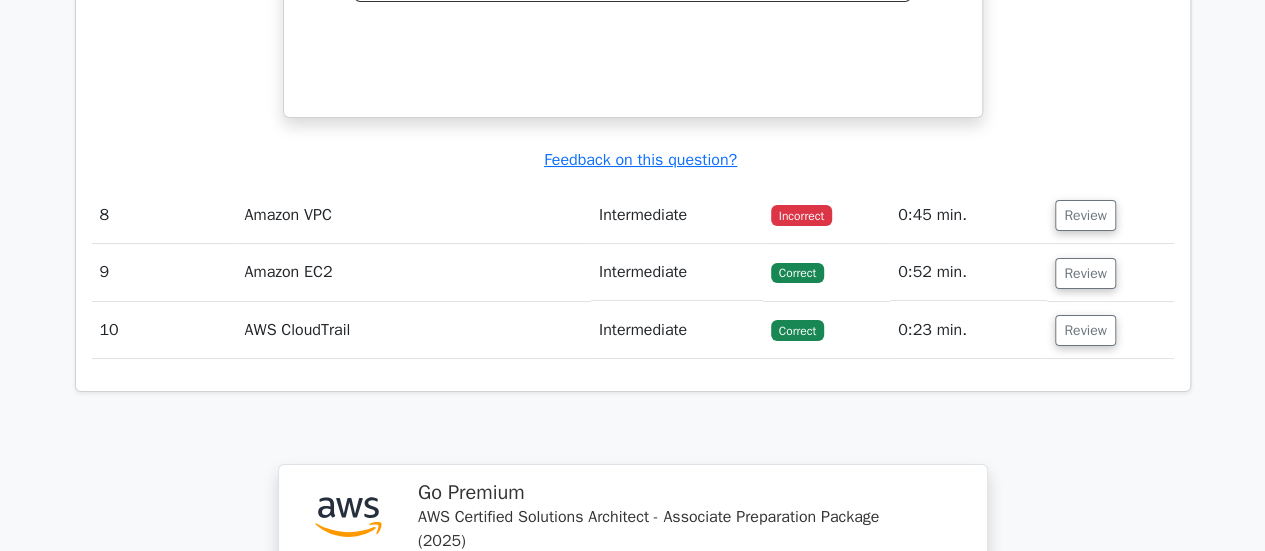 scroll, scrollTop: 7590, scrollLeft: 0, axis: vertical 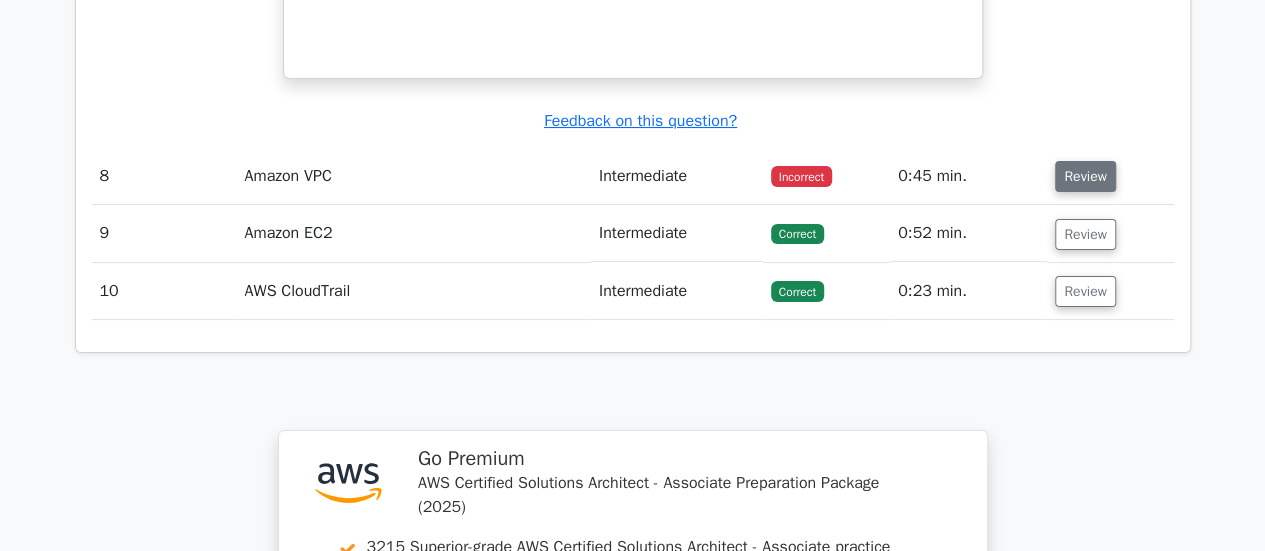 click on "Review" at bounding box center (1085, 176) 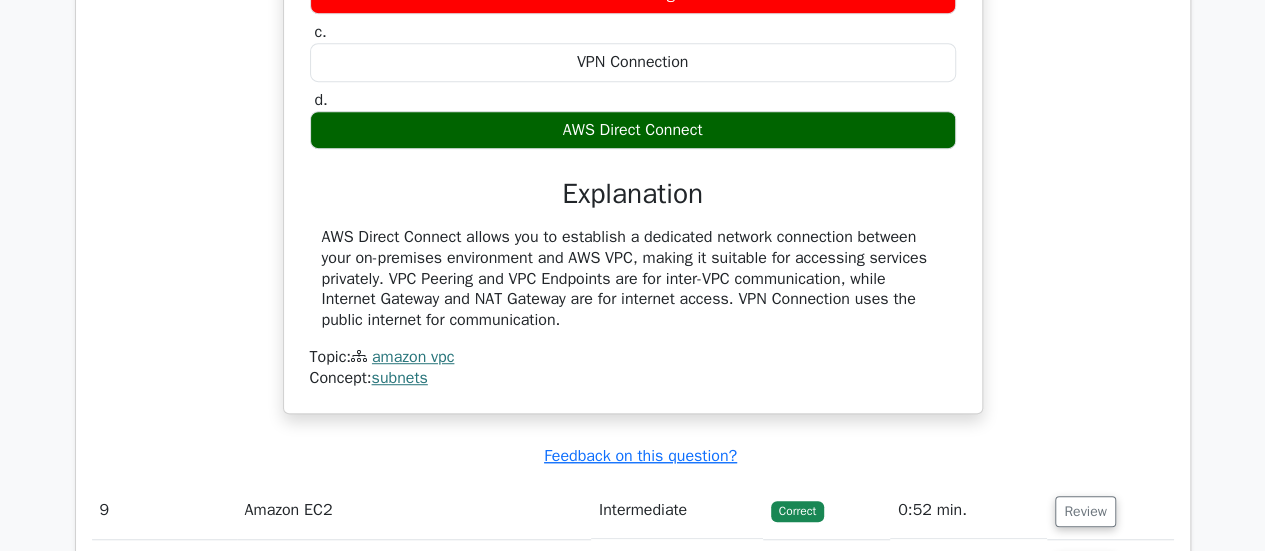 scroll, scrollTop: 8080, scrollLeft: 0, axis: vertical 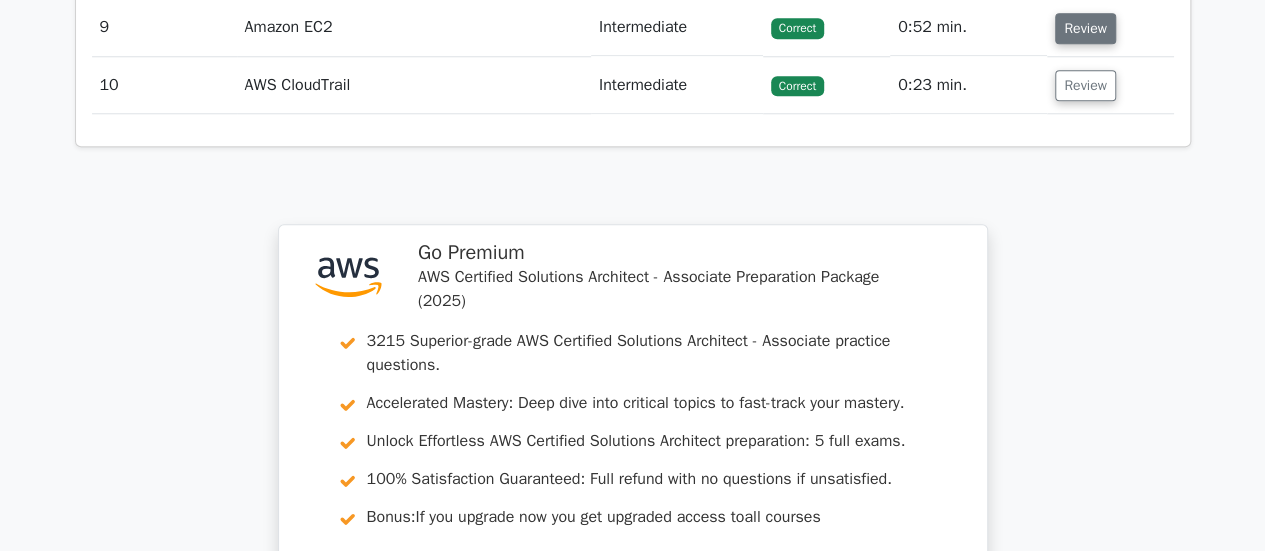 click on "Review" at bounding box center [1085, 28] 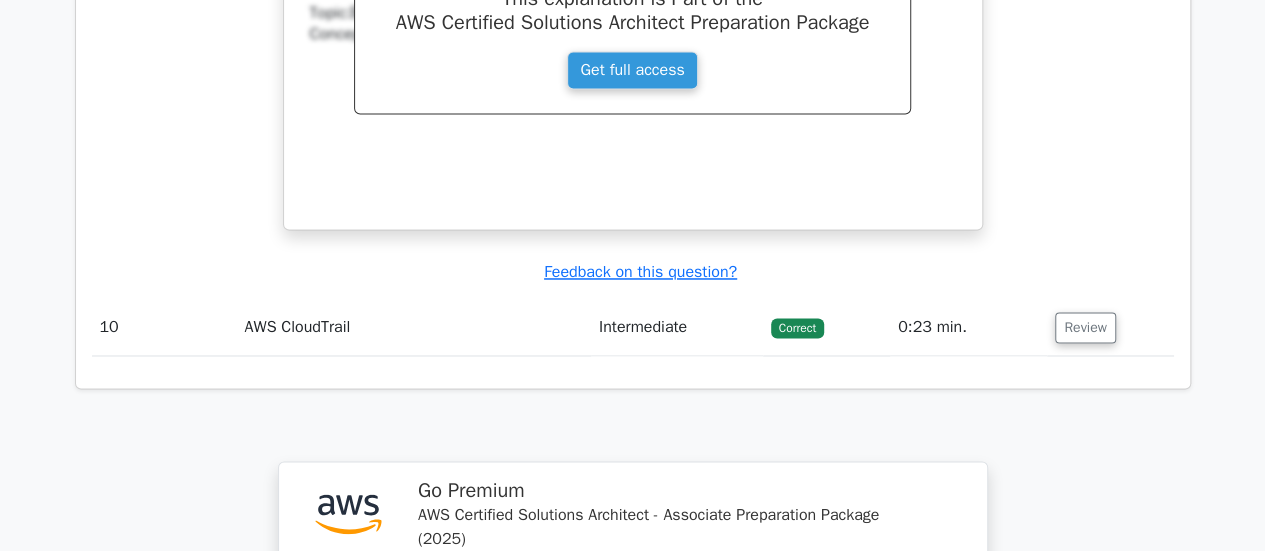 scroll, scrollTop: 9143, scrollLeft: 0, axis: vertical 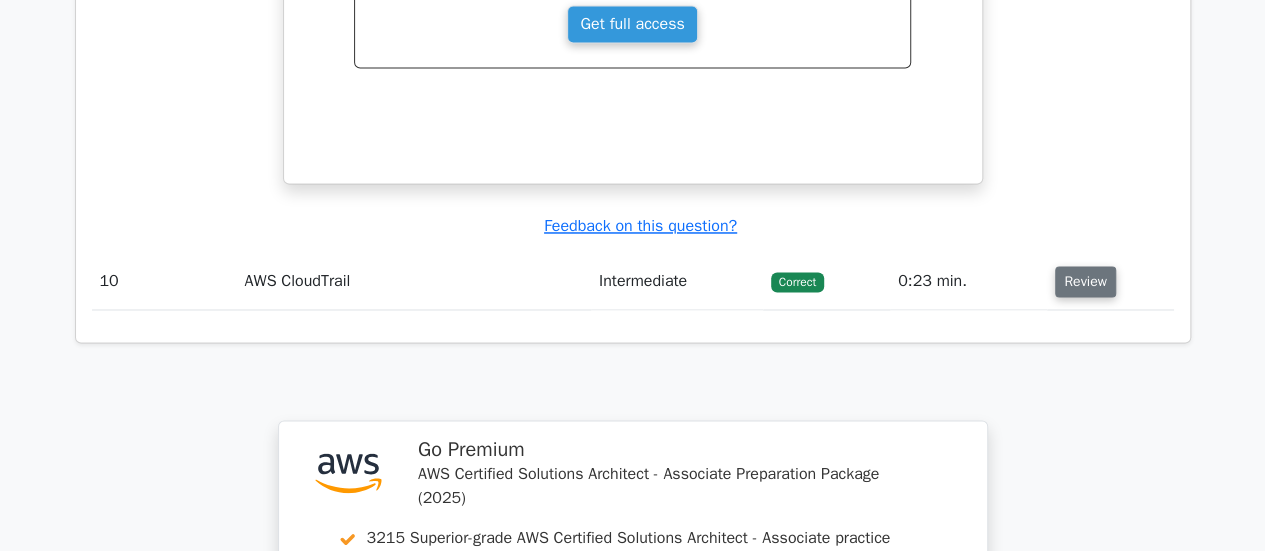 click on "Review" at bounding box center (1085, 281) 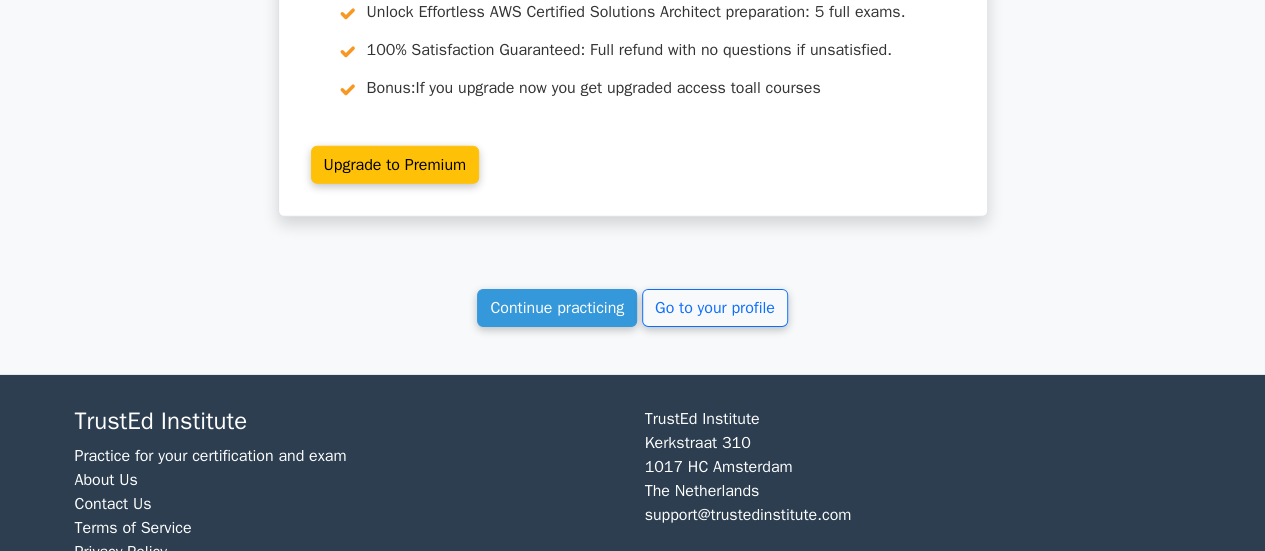 scroll, scrollTop: 10690, scrollLeft: 0, axis: vertical 